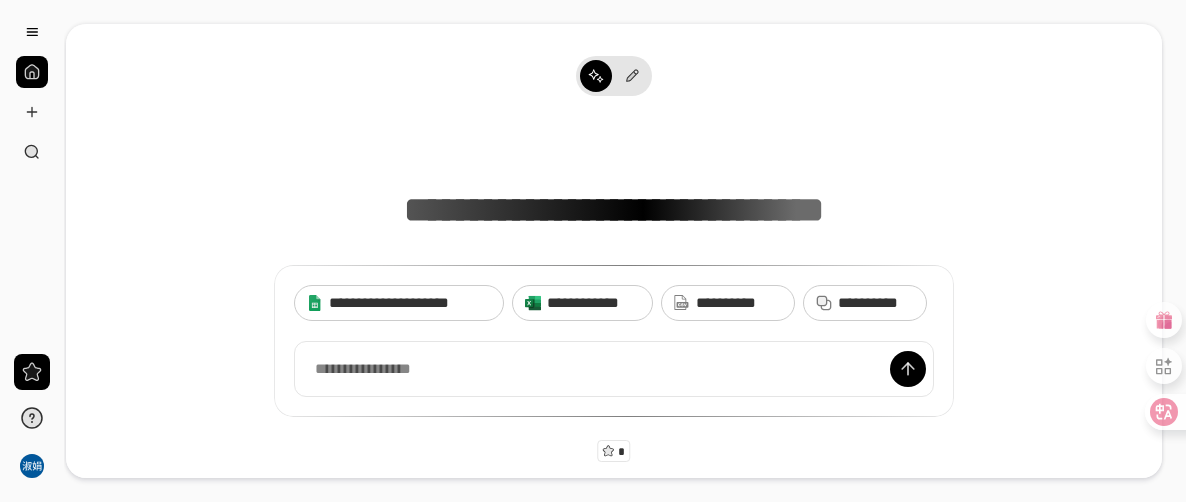 scroll, scrollTop: 0, scrollLeft: 0, axis: both 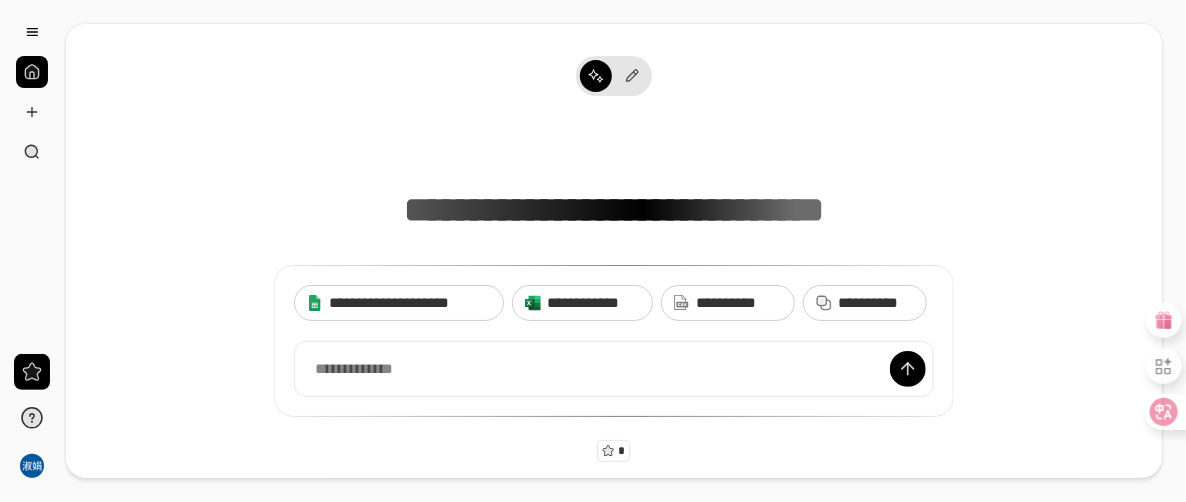click on "**********" at bounding box center [614, 341] 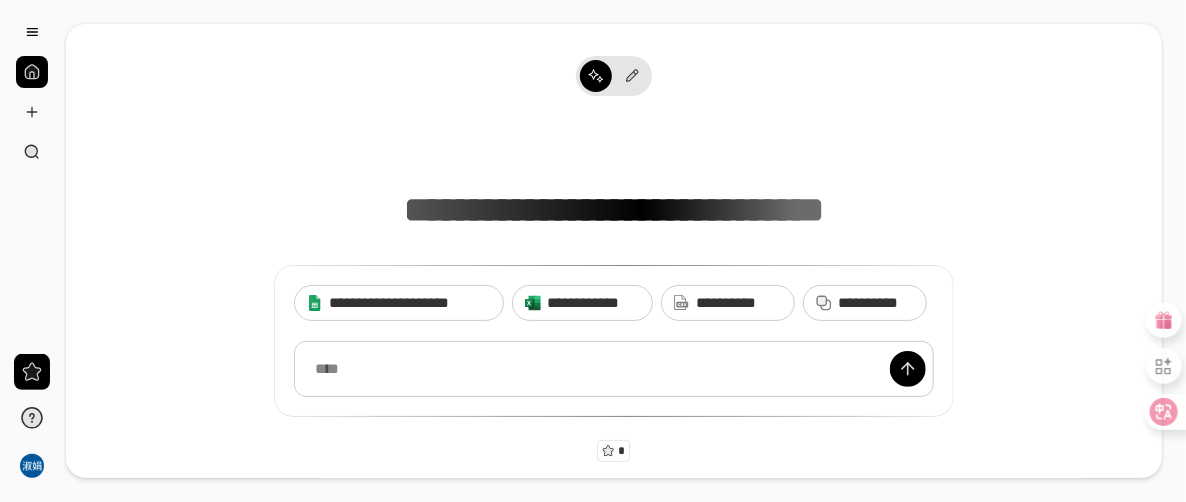 scroll, scrollTop: 14, scrollLeft: 0, axis: vertical 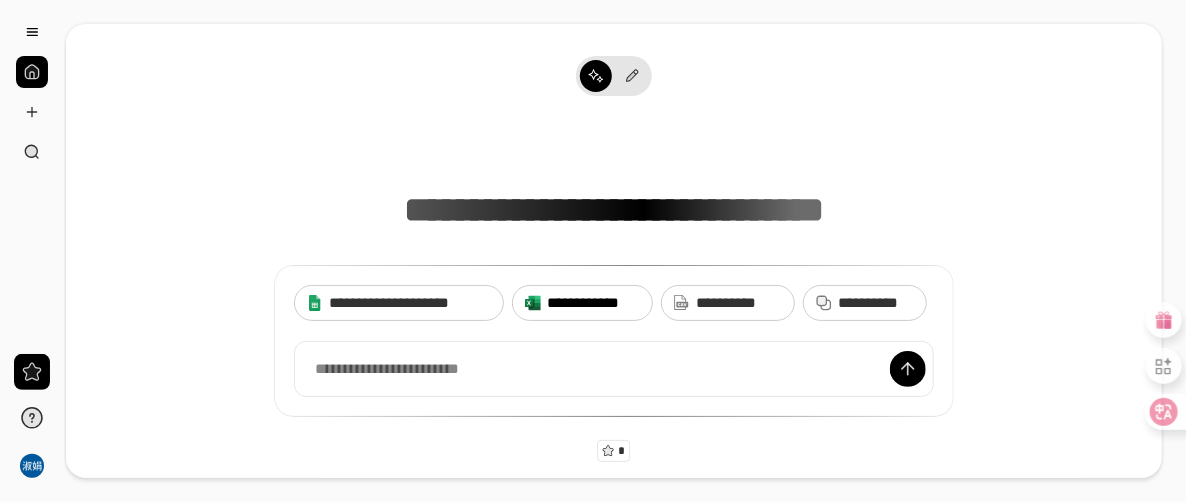 click on "**********" at bounding box center (593, 303) 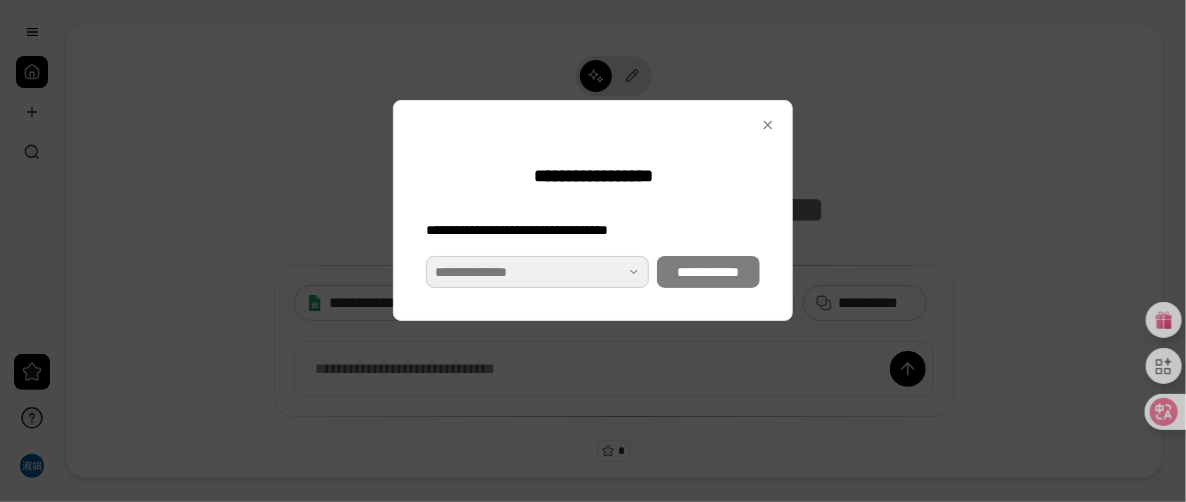click at bounding box center (537, 272) 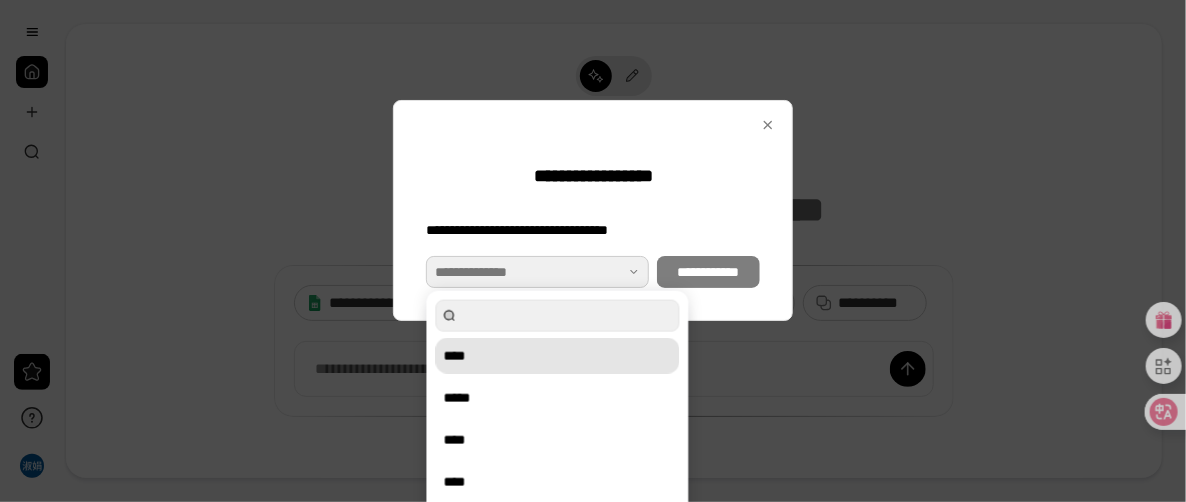 click on "****" at bounding box center (558, 356) 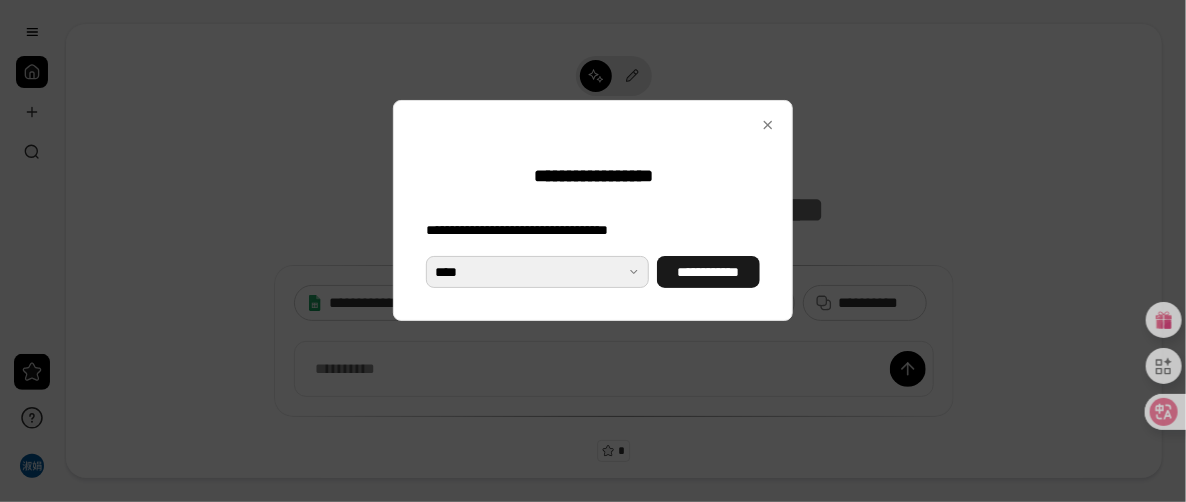 click on "**********" at bounding box center [708, 272] 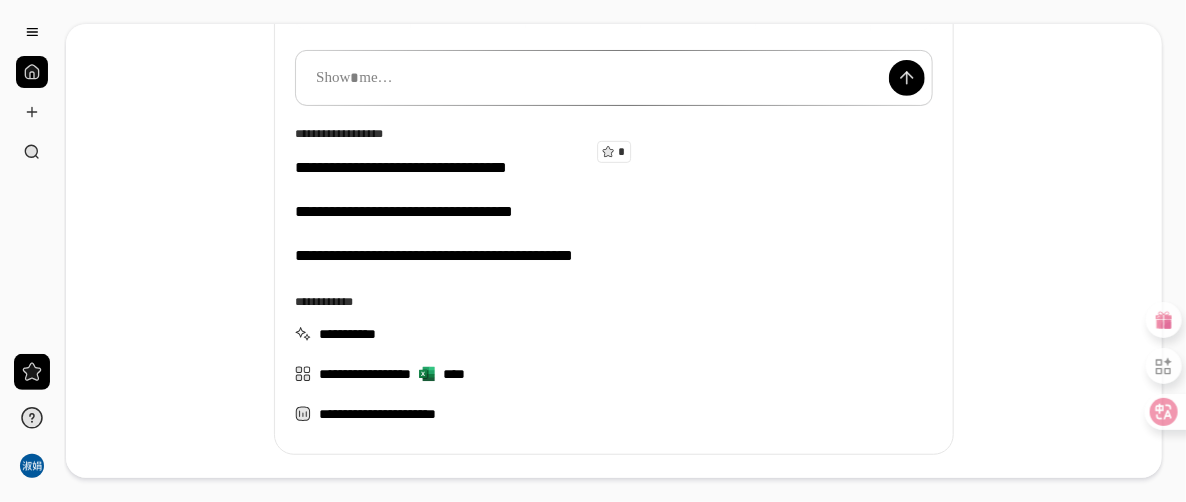scroll, scrollTop: 394, scrollLeft: 0, axis: vertical 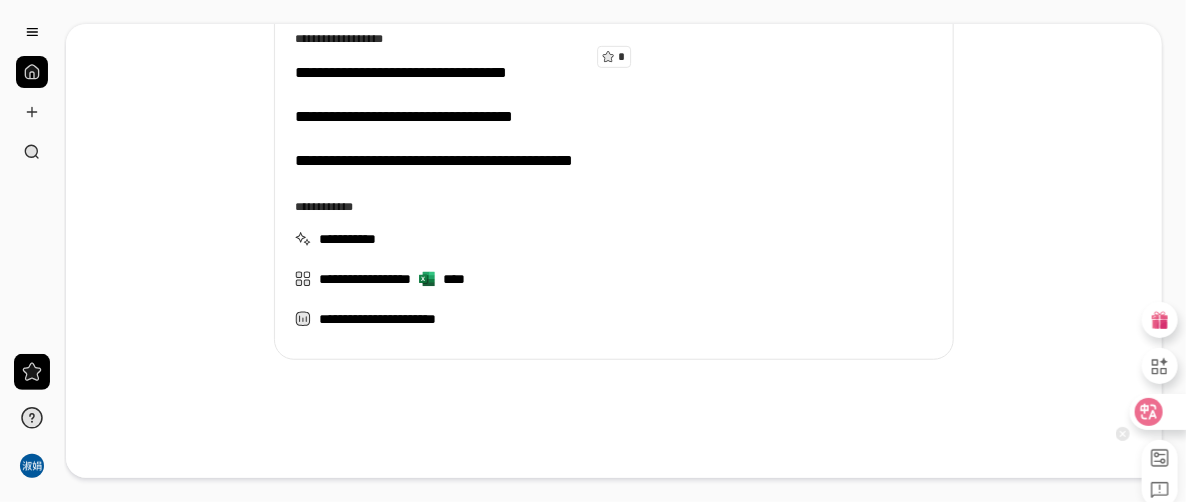 click 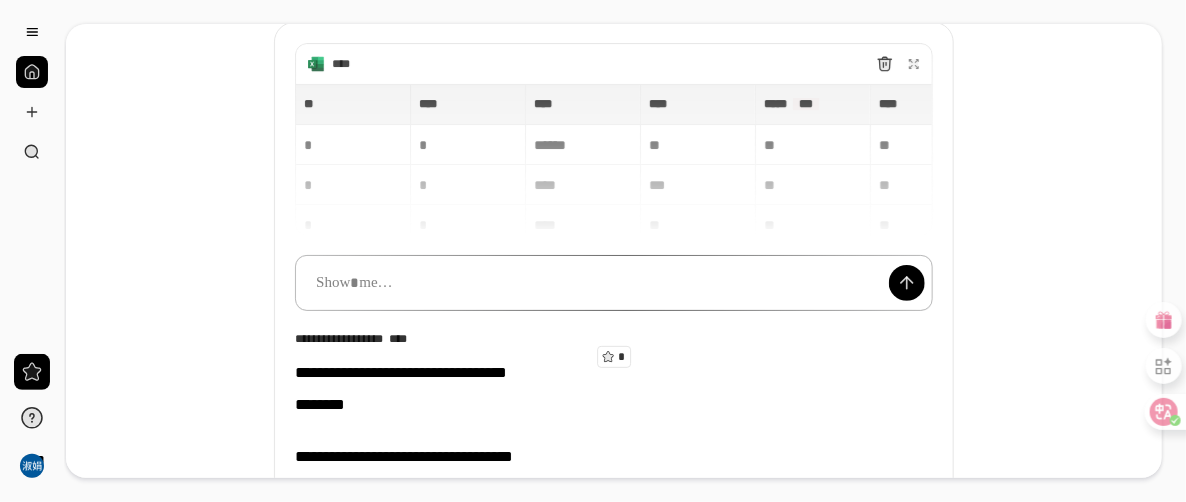 scroll, scrollTop: 0, scrollLeft: 0, axis: both 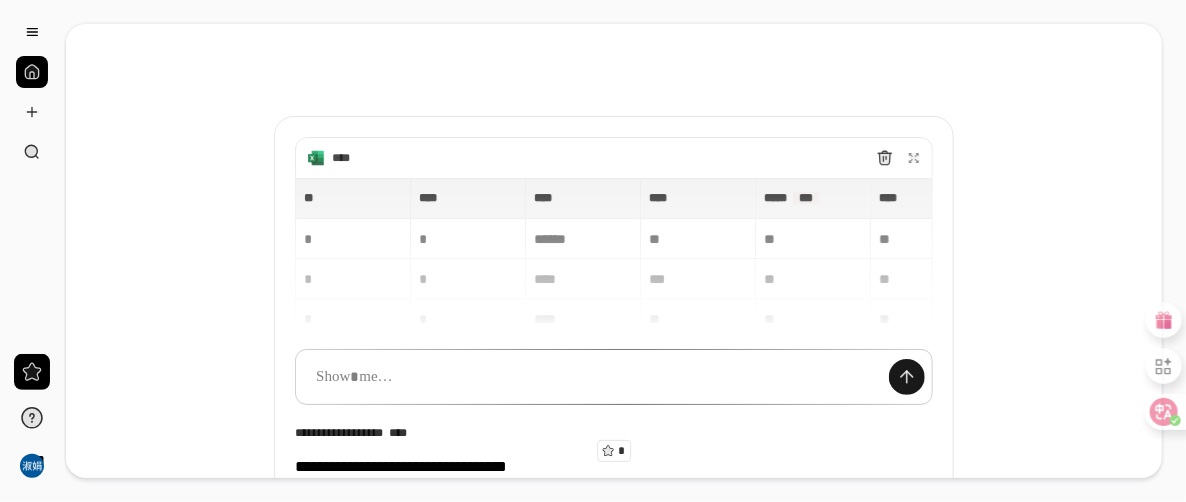 click at bounding box center (907, 377) 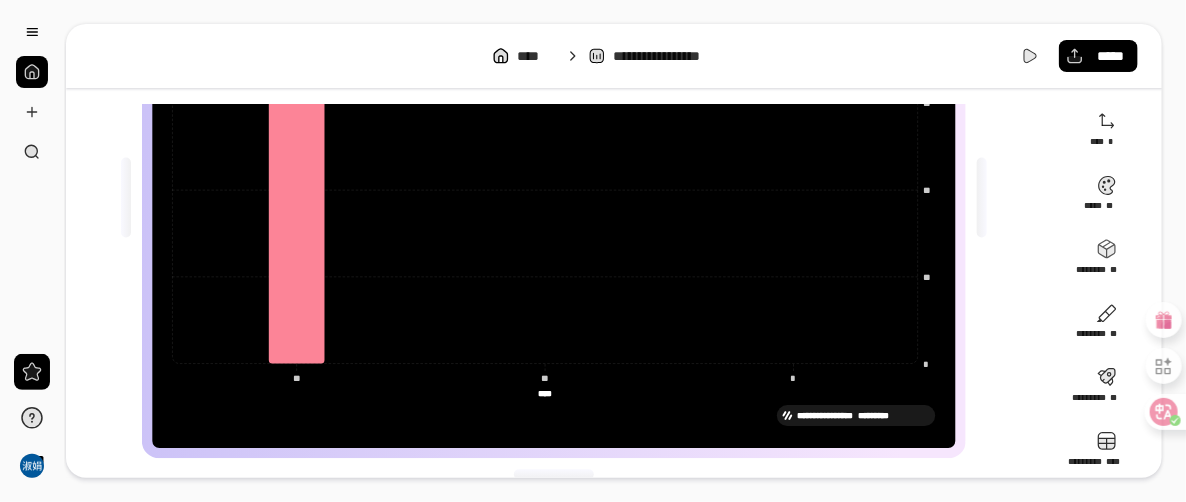 scroll, scrollTop: 99, scrollLeft: 0, axis: vertical 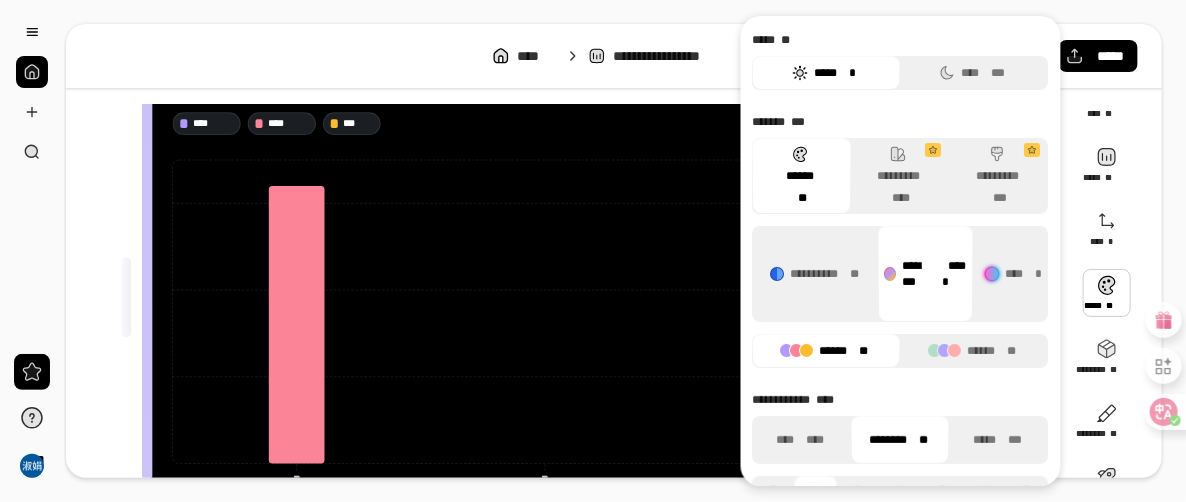 click on "**********" at bounding box center (614, 56) 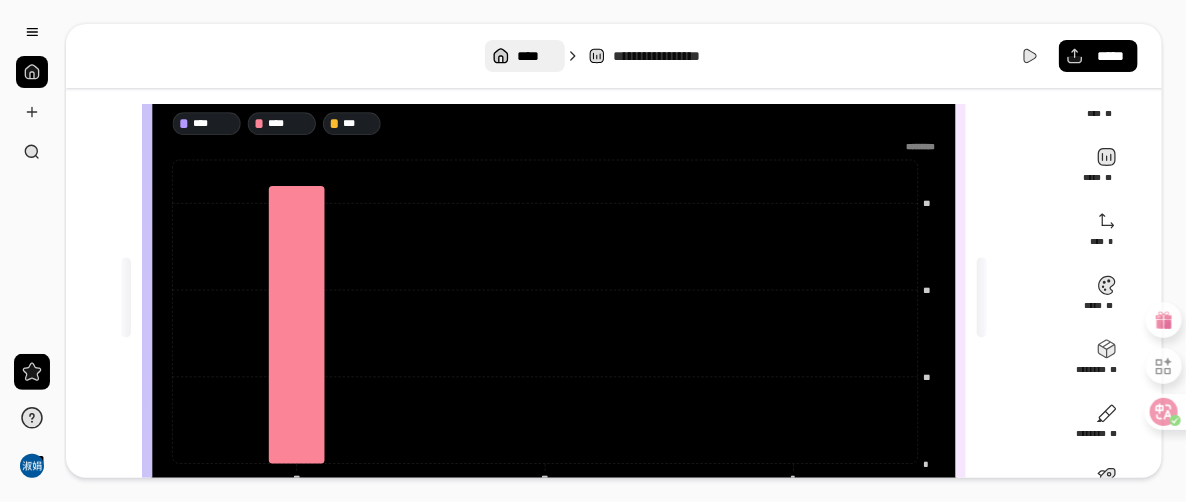 click on "****" at bounding box center [536, 56] 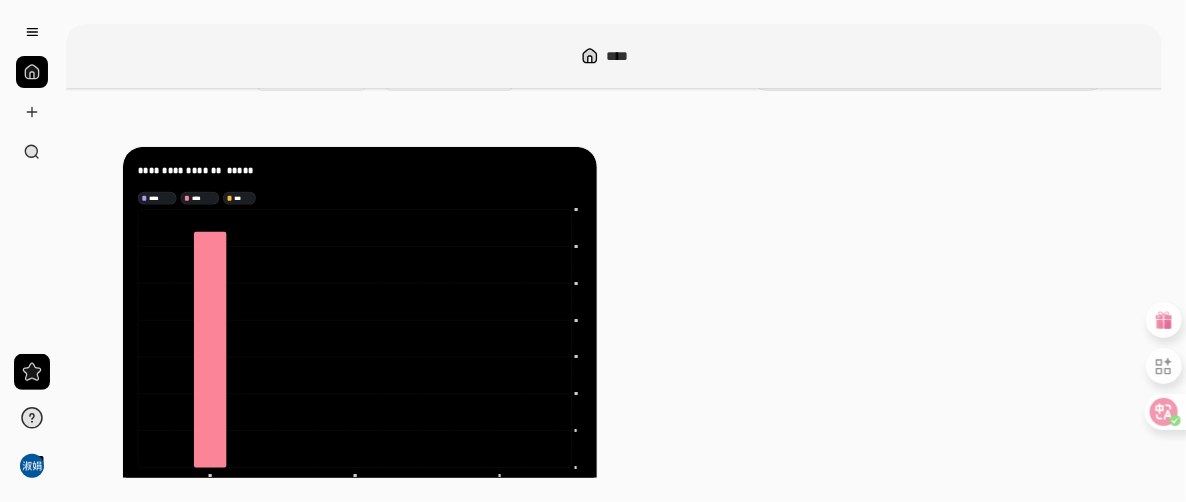 scroll, scrollTop: 71, scrollLeft: 0, axis: vertical 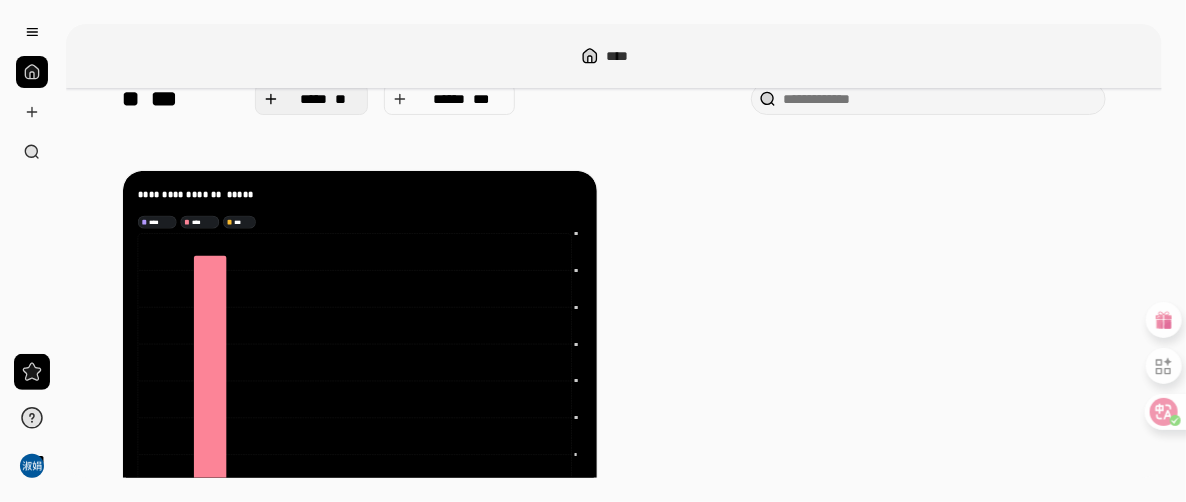 click on "*****    **" at bounding box center [323, 99] 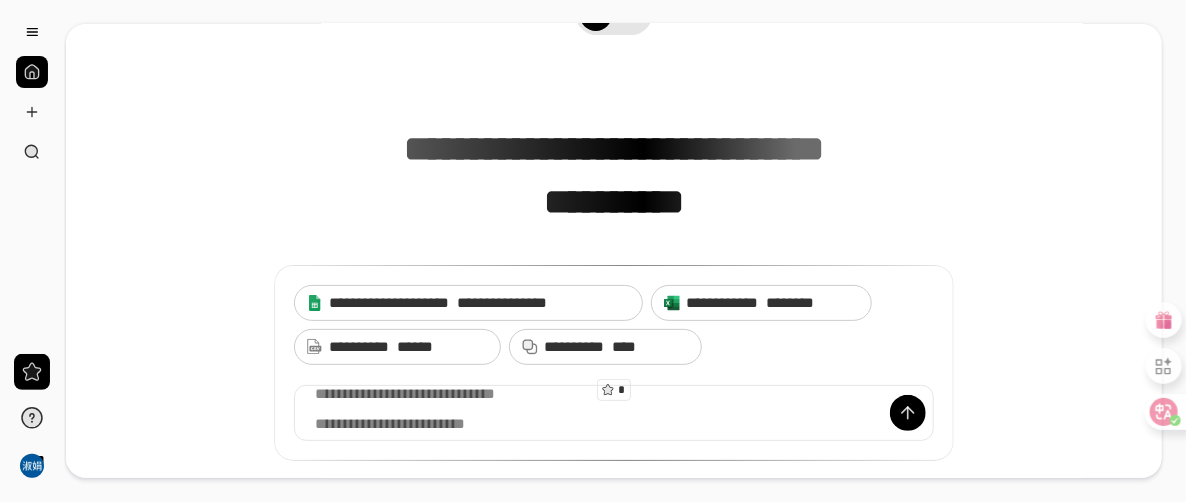 scroll, scrollTop: 99, scrollLeft: 0, axis: vertical 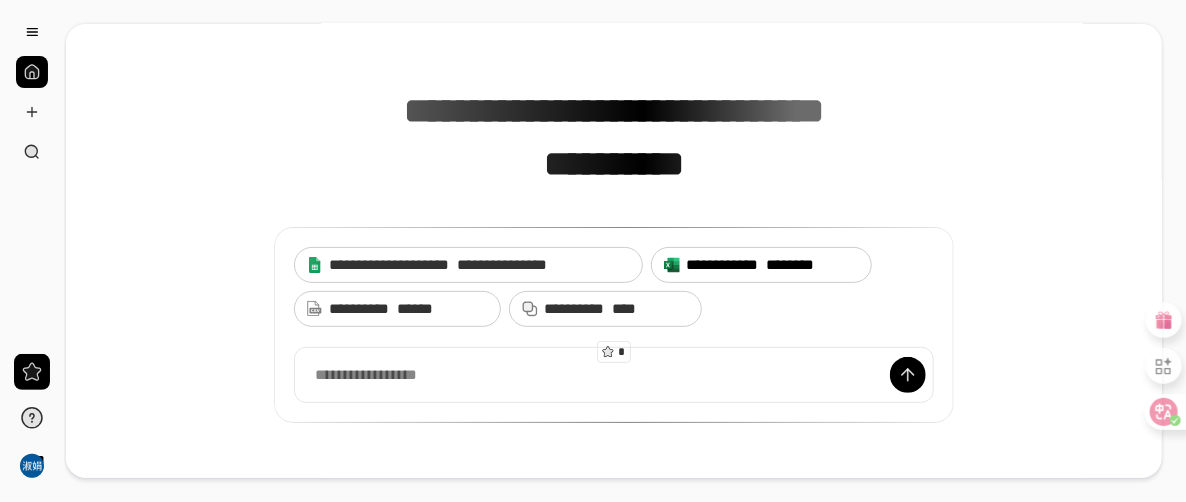 click on "**********" at bounding box center (772, 265) 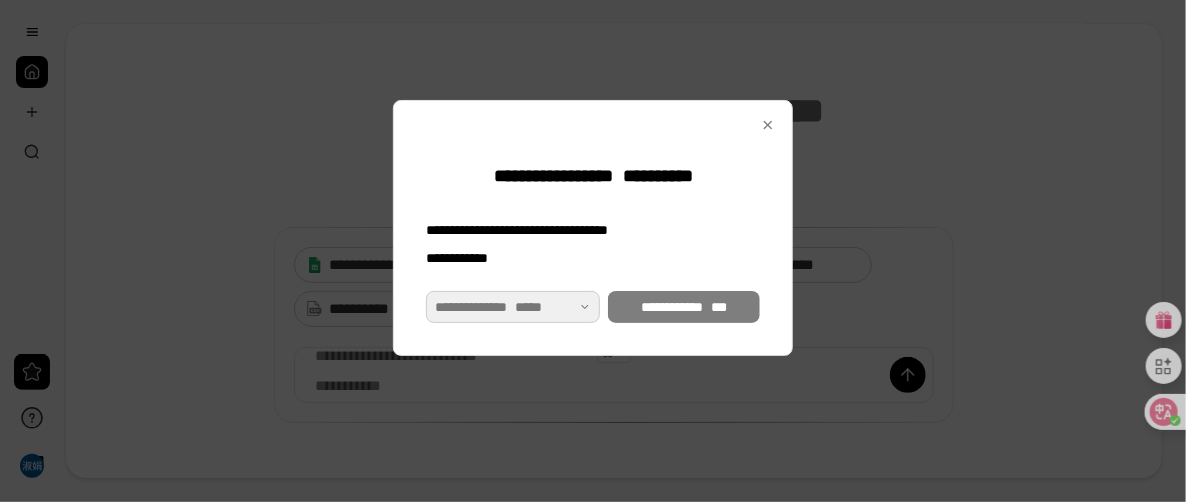 click at bounding box center (513, 307) 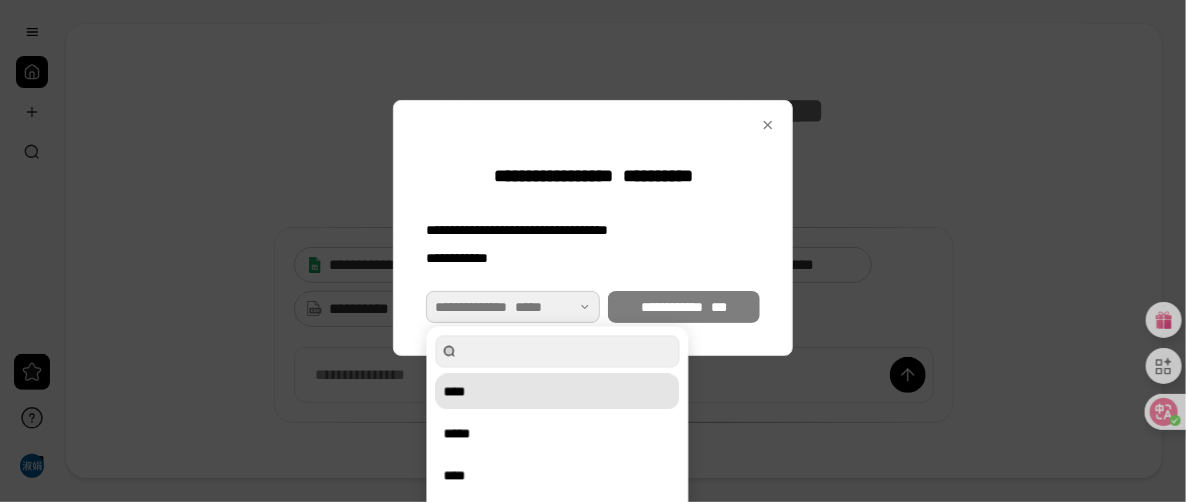 click on "****" at bounding box center [558, 392] 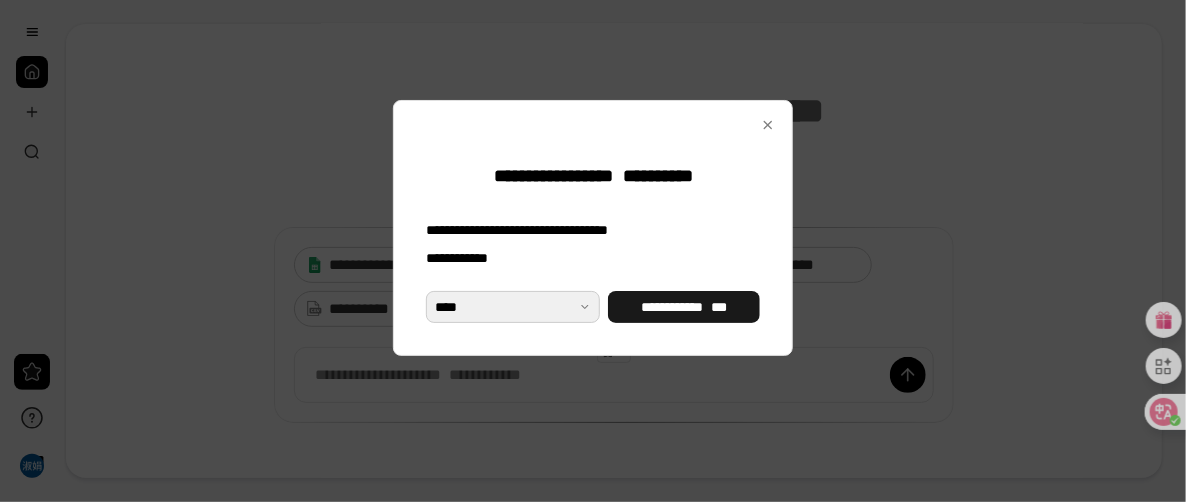 click on "**********" at bounding box center (684, 307) 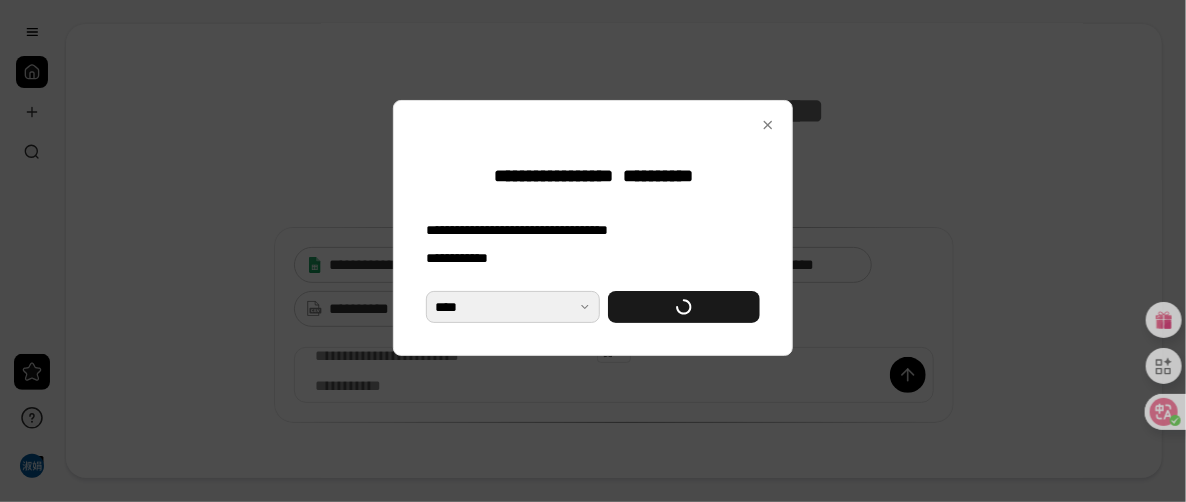 scroll, scrollTop: 28, scrollLeft: 0, axis: vertical 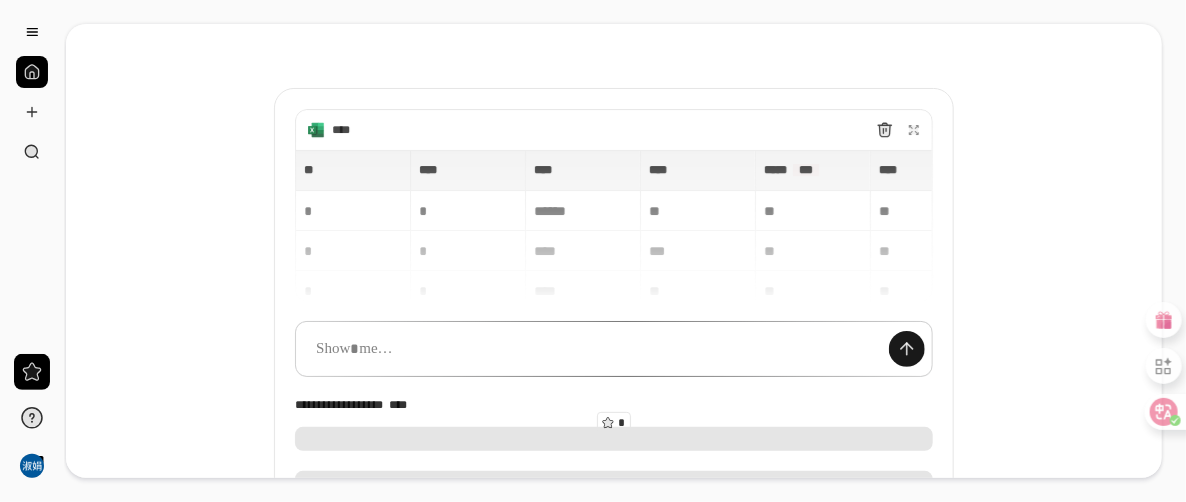 click at bounding box center [907, 349] 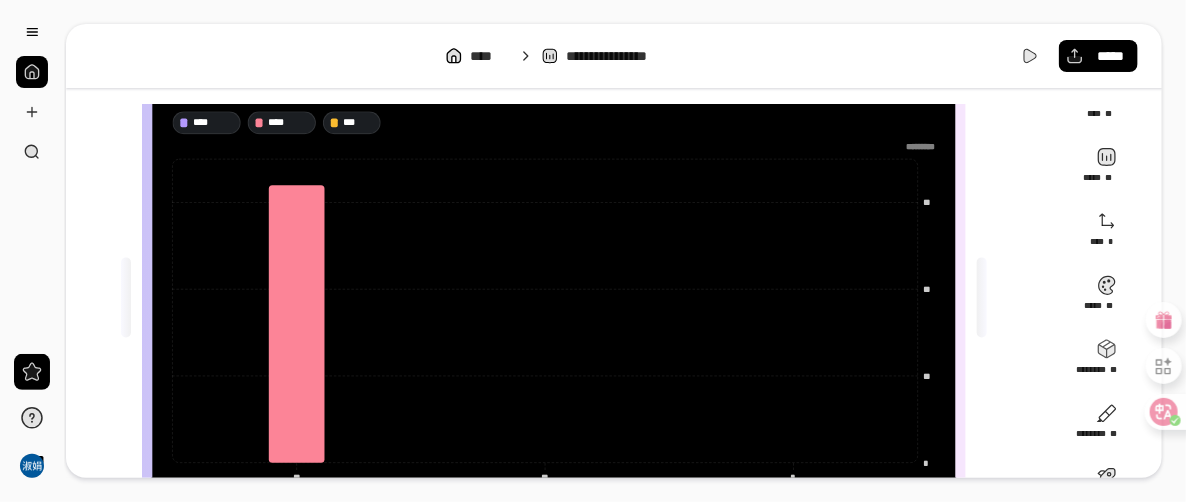scroll, scrollTop: 214, scrollLeft: 0, axis: vertical 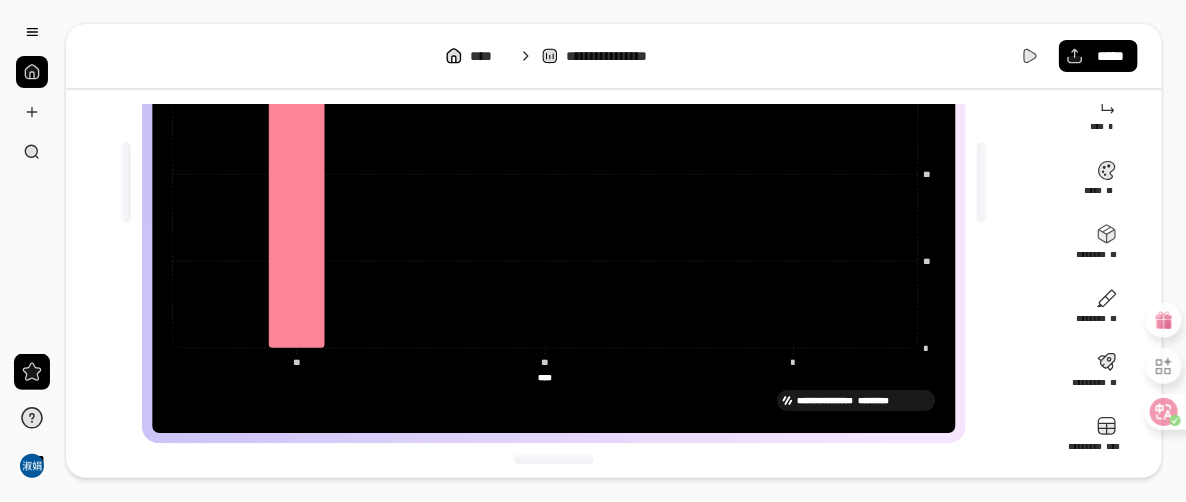click on "**********" at bounding box center [863, 400] 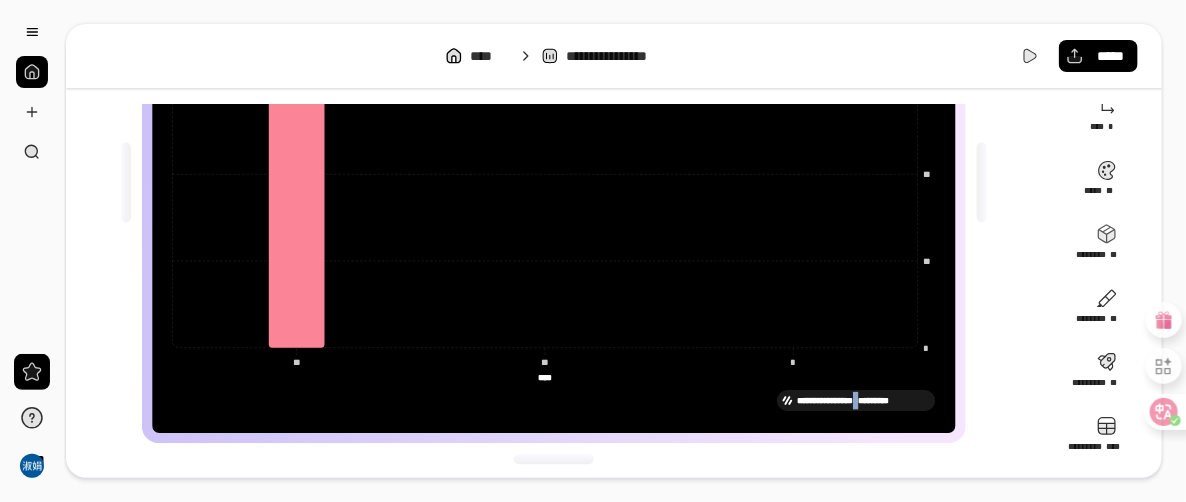 click on "**********" at bounding box center [554, 182] 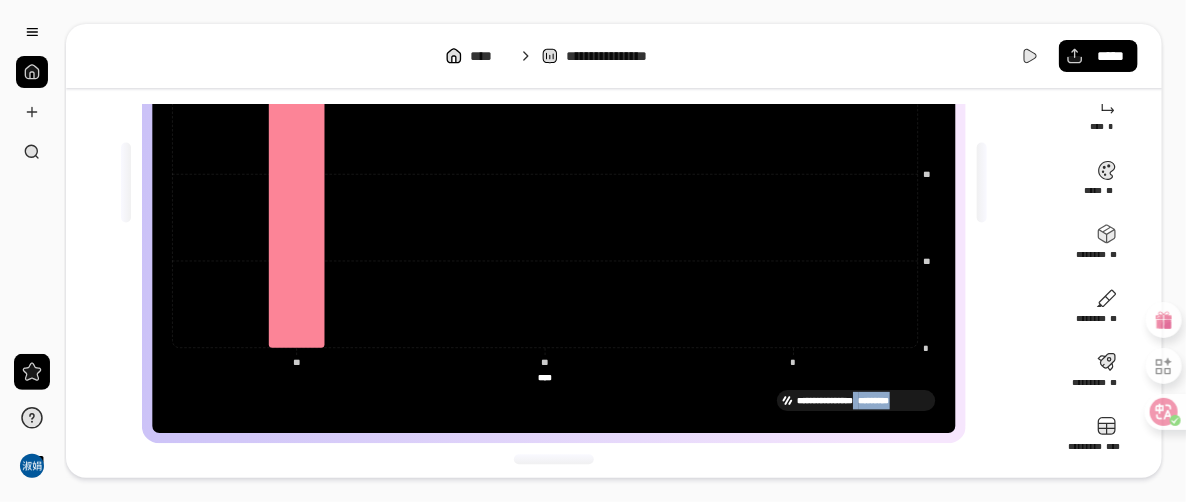 click on "**********" at bounding box center (554, 182) 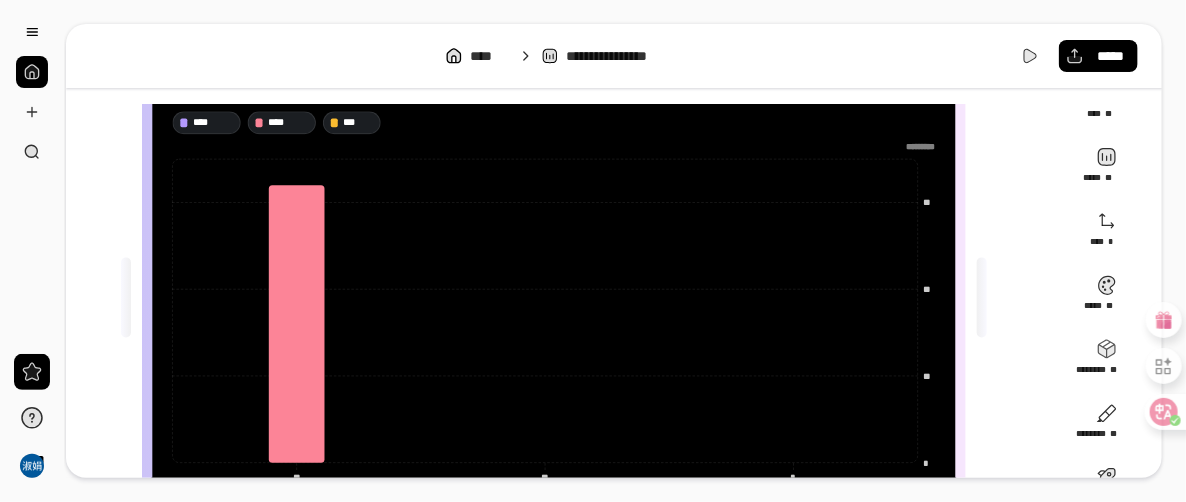scroll, scrollTop: 214, scrollLeft: 0, axis: vertical 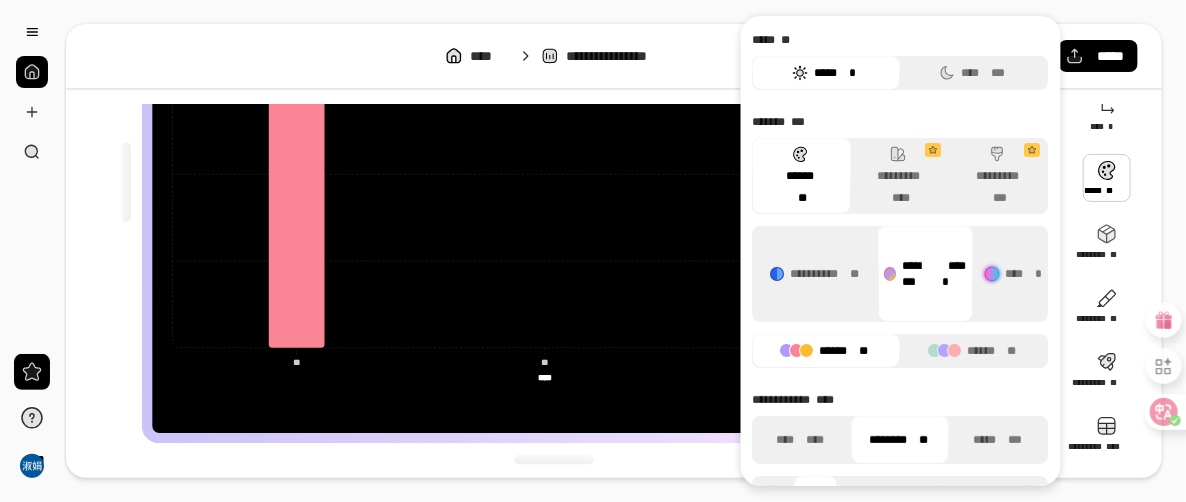 click on "******    **" at bounding box center (824, 351) 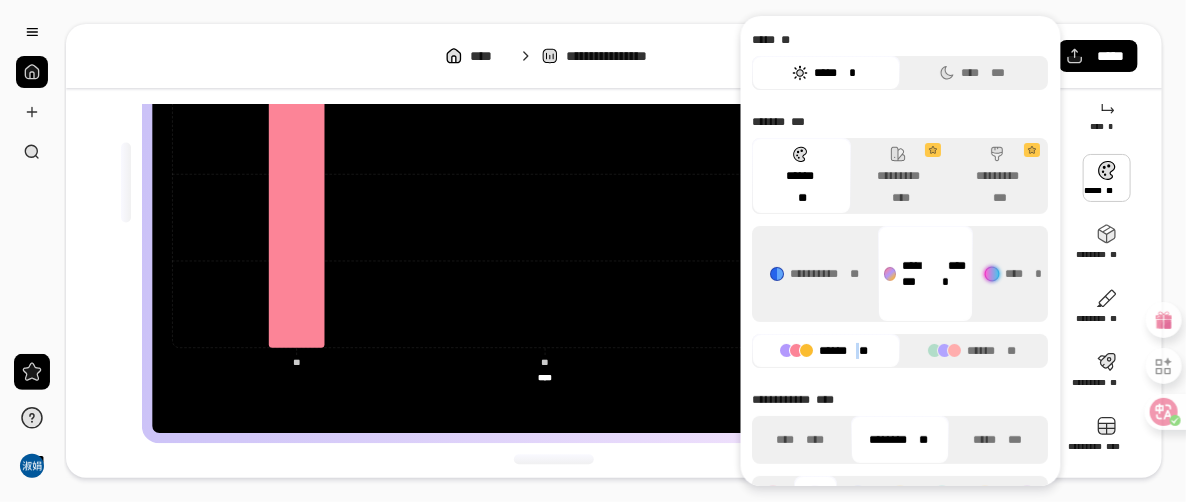 click at bounding box center [856, 351] 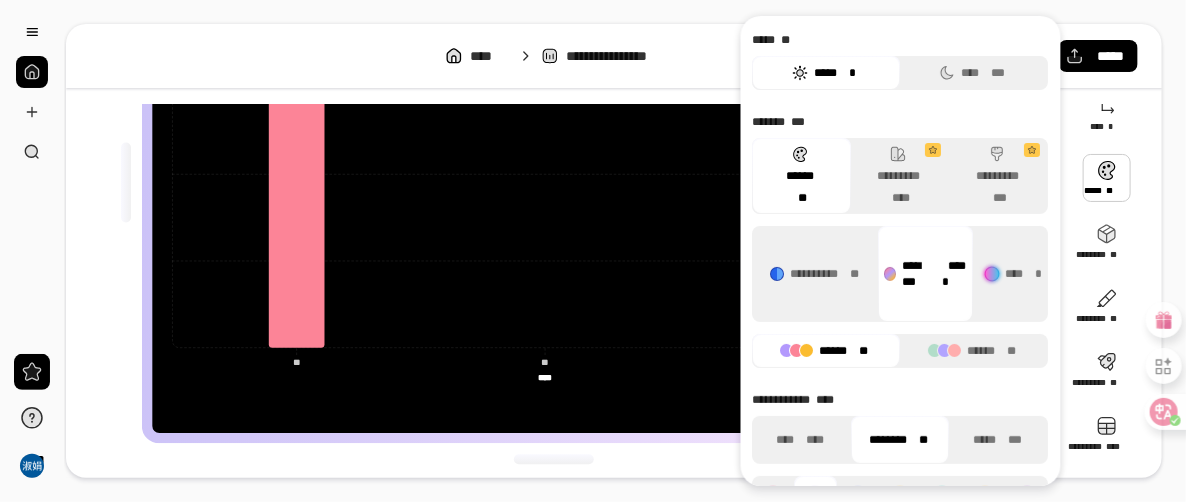 click on "**" at bounding box center [863, 351] 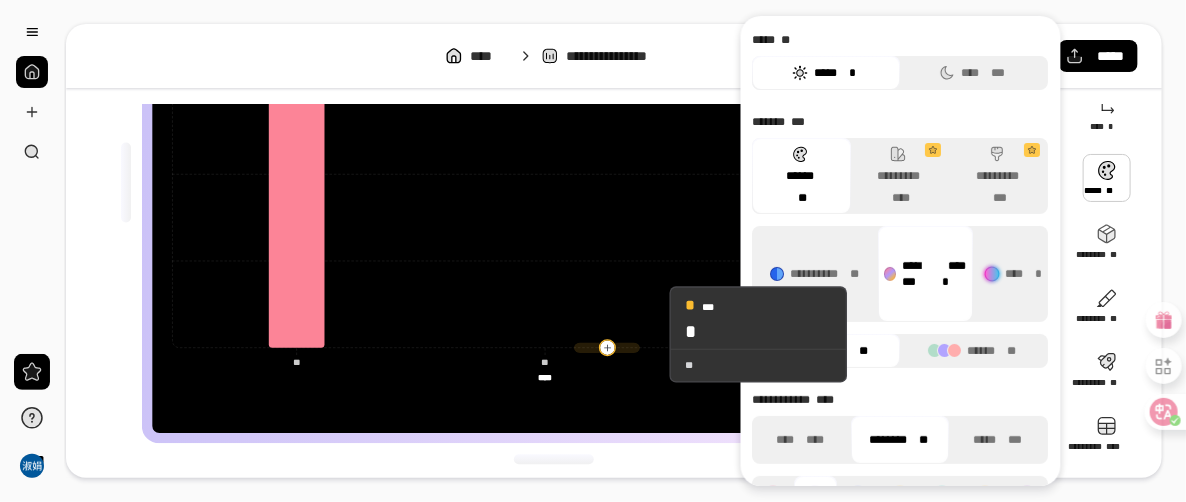 scroll, scrollTop: 14, scrollLeft: 0, axis: vertical 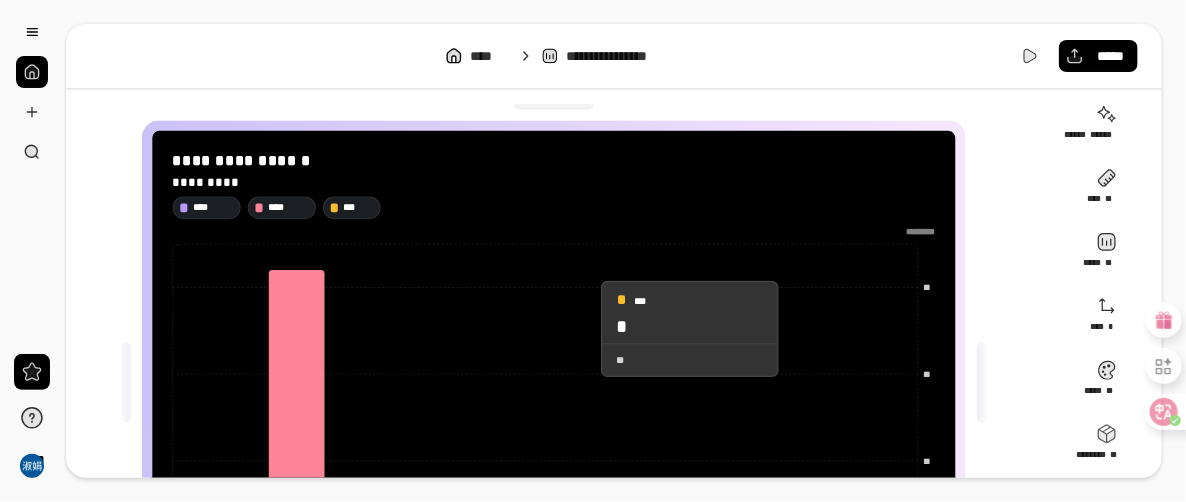 click 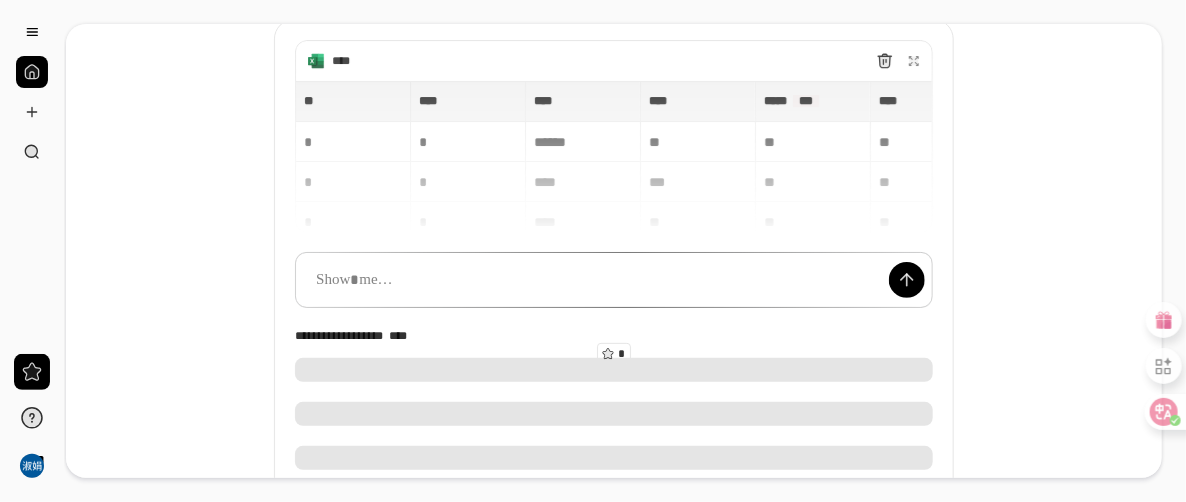scroll, scrollTop: 199, scrollLeft: 0, axis: vertical 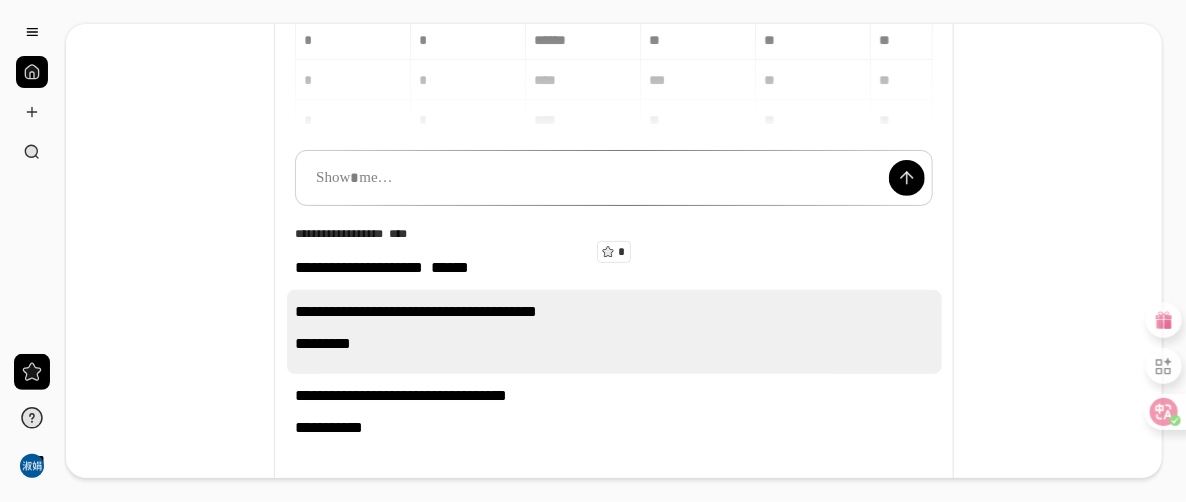 click on "**********" at bounding box center [614, 332] 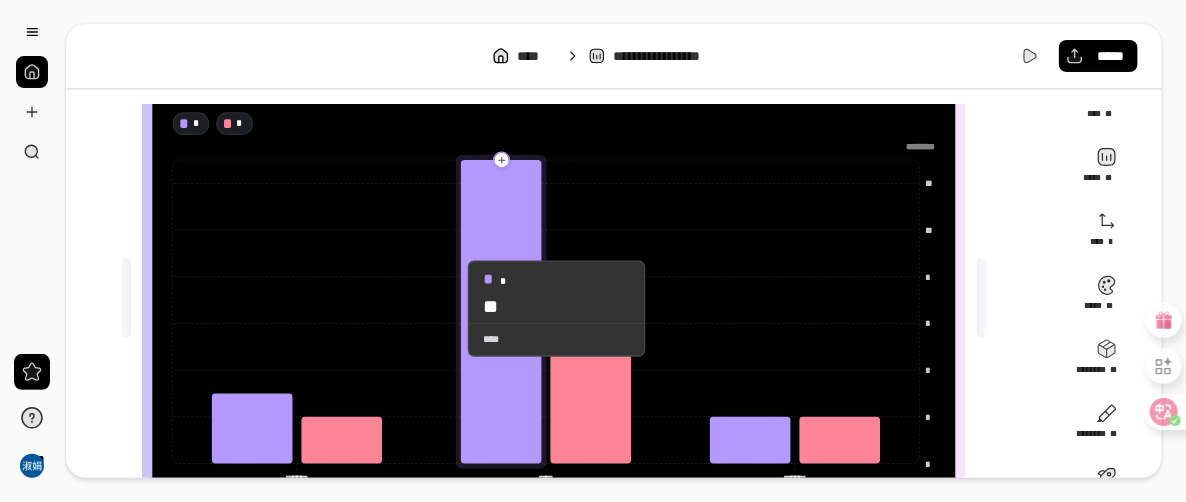 scroll, scrollTop: 214, scrollLeft: 0, axis: vertical 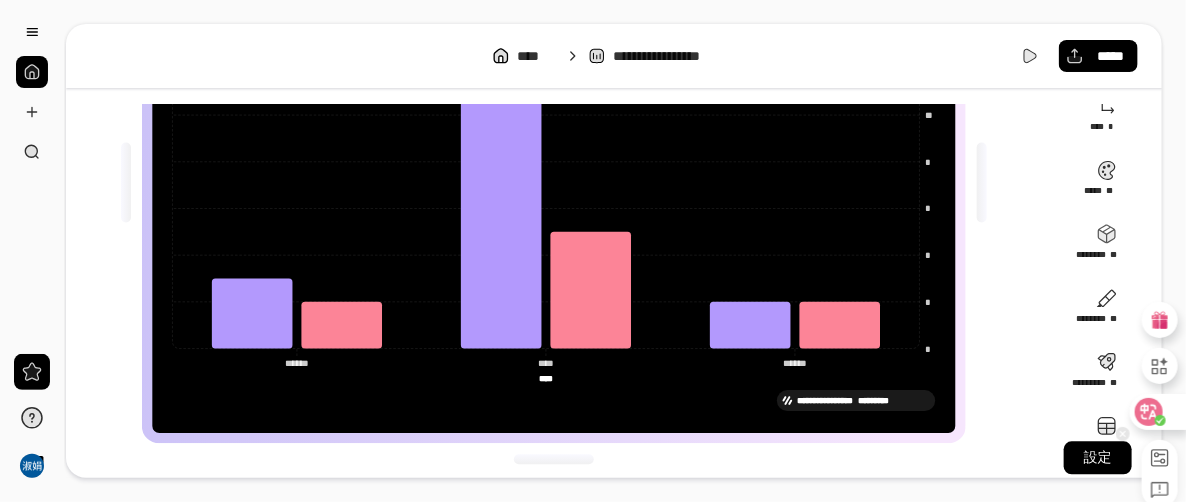 click on "設定" at bounding box center [1098, 458] 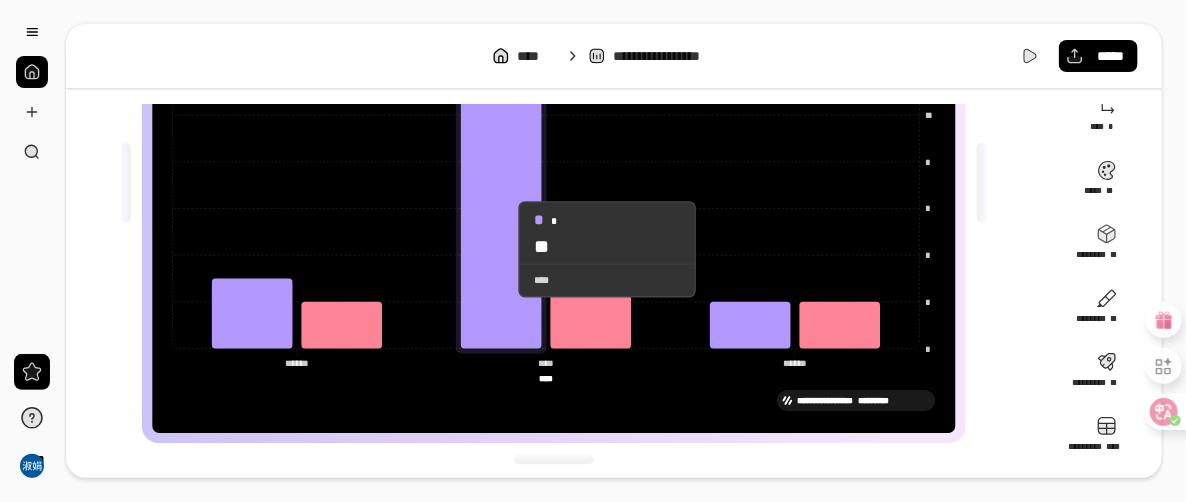click 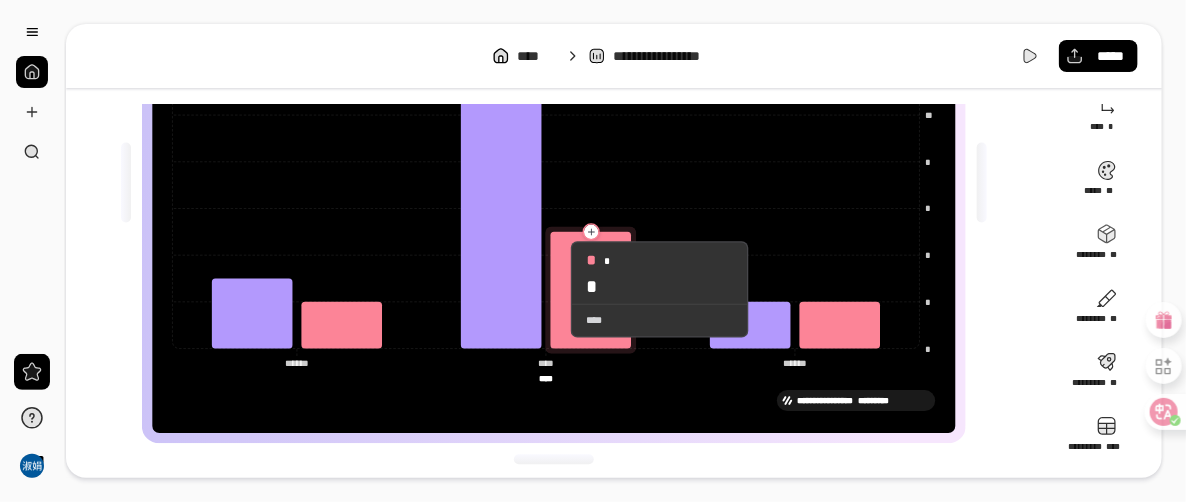 click 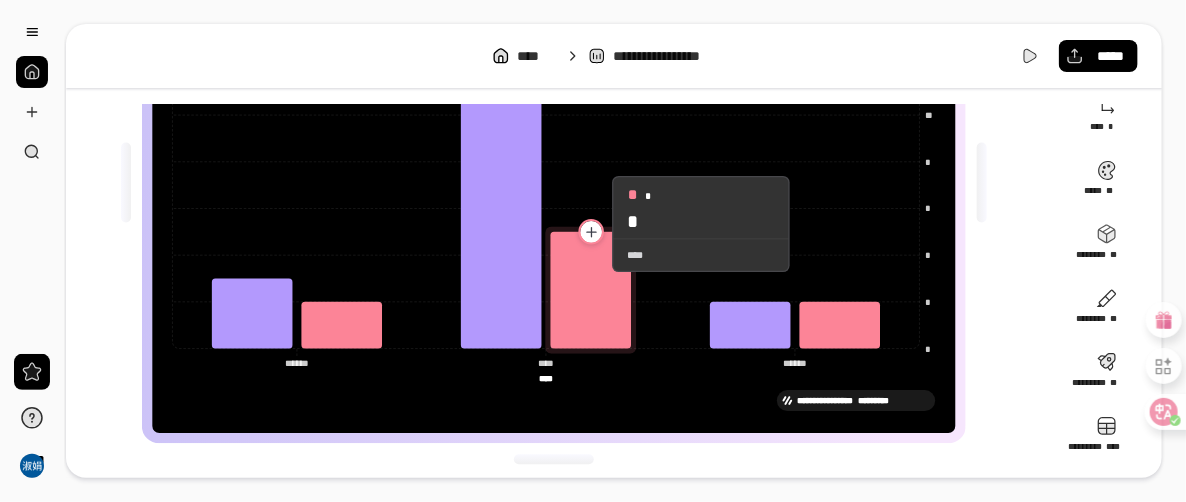 click 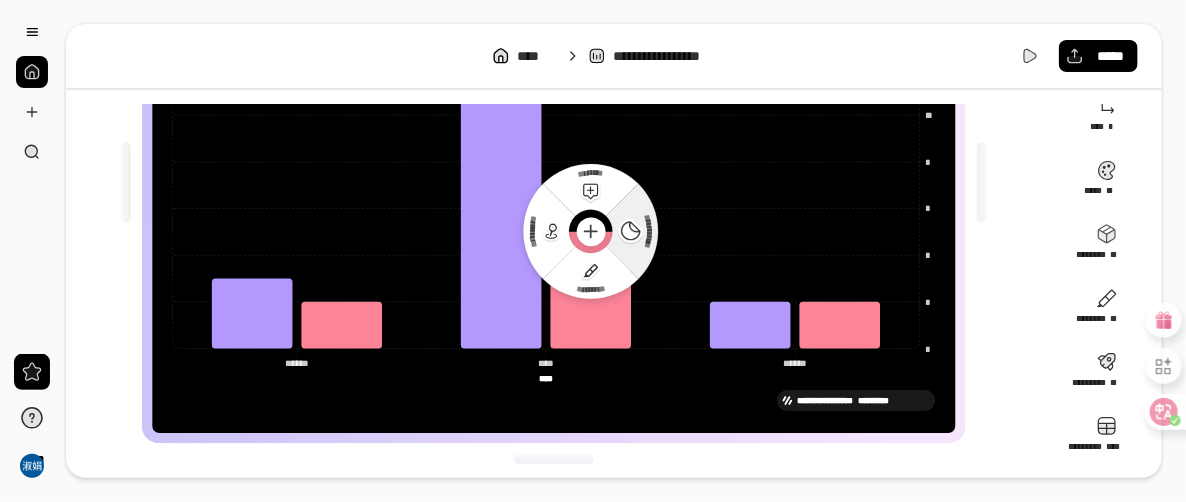 click 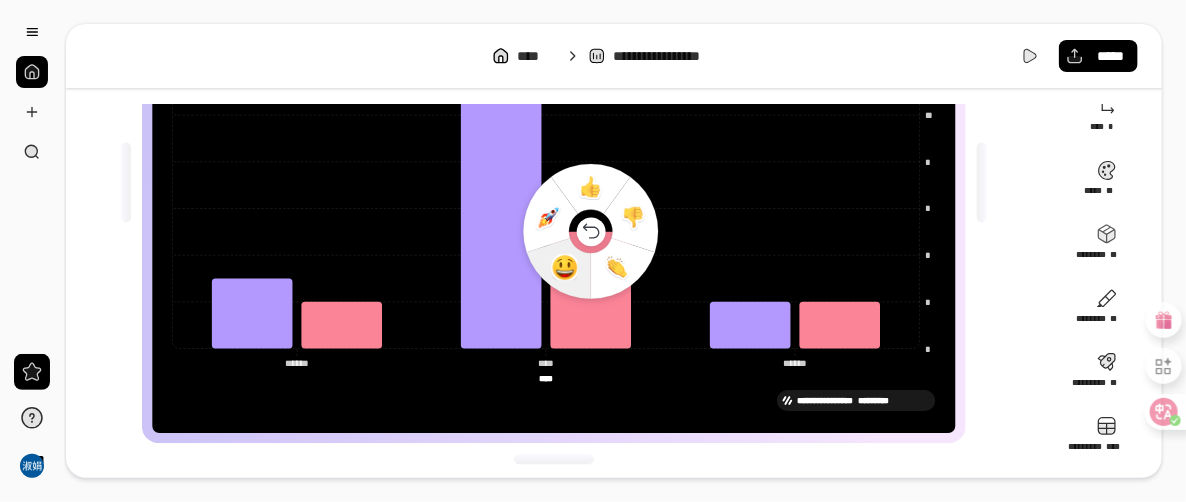 click 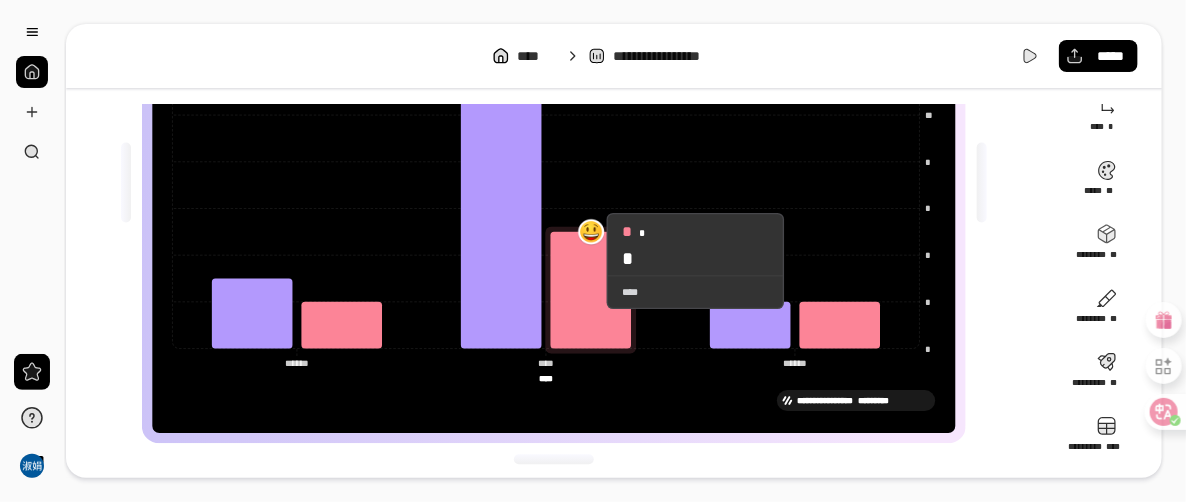 click 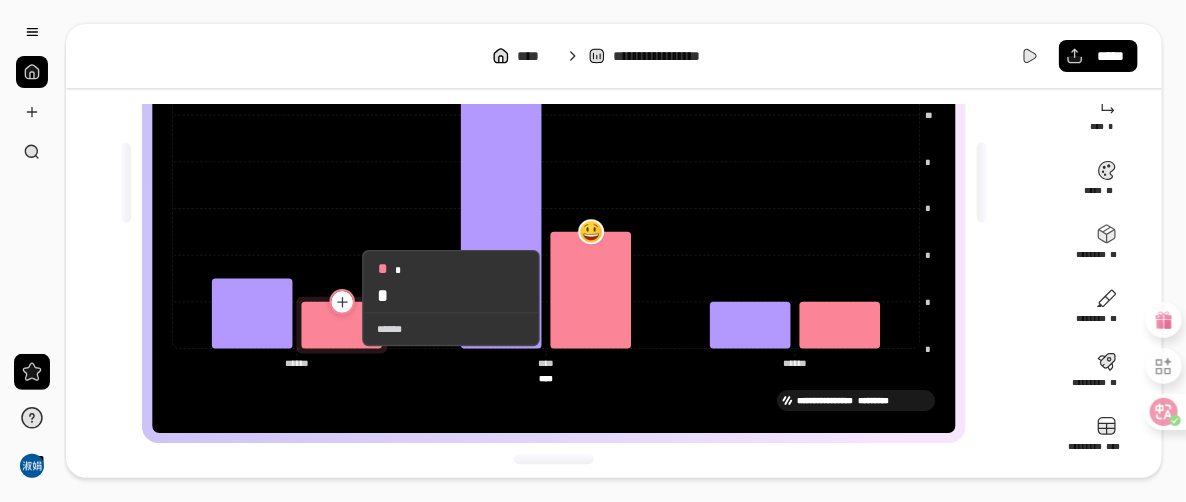 click 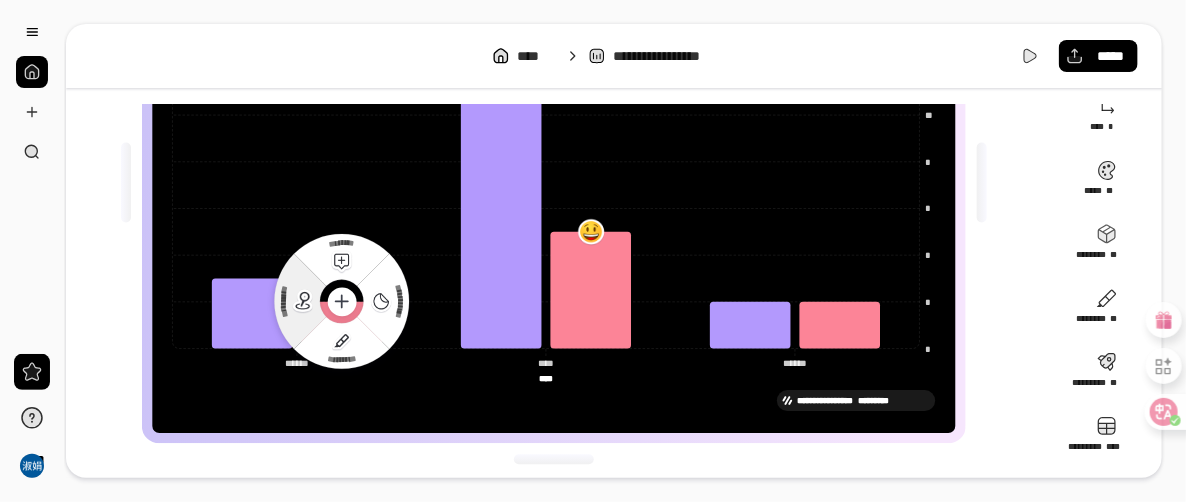 click 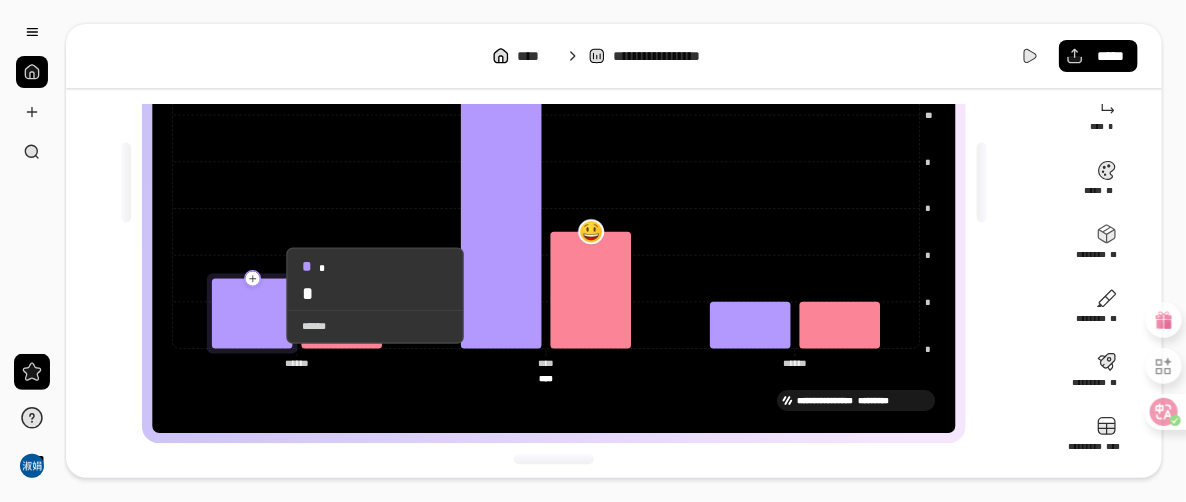 click 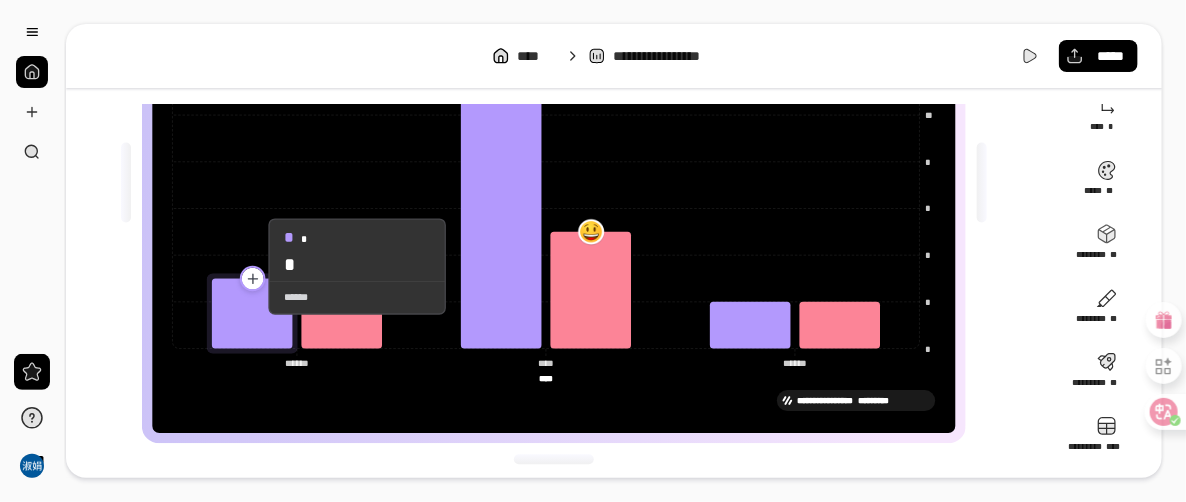 click 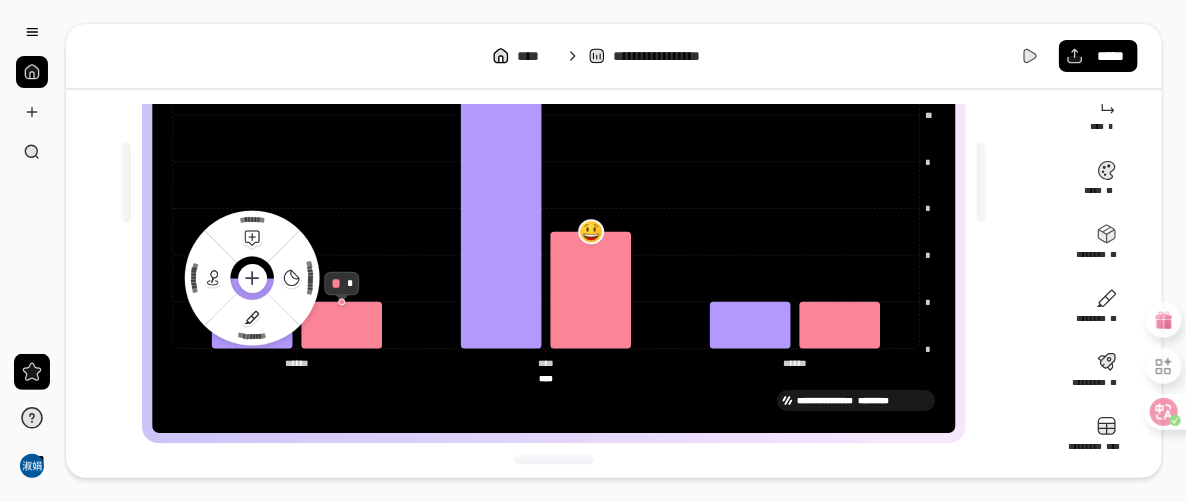 click 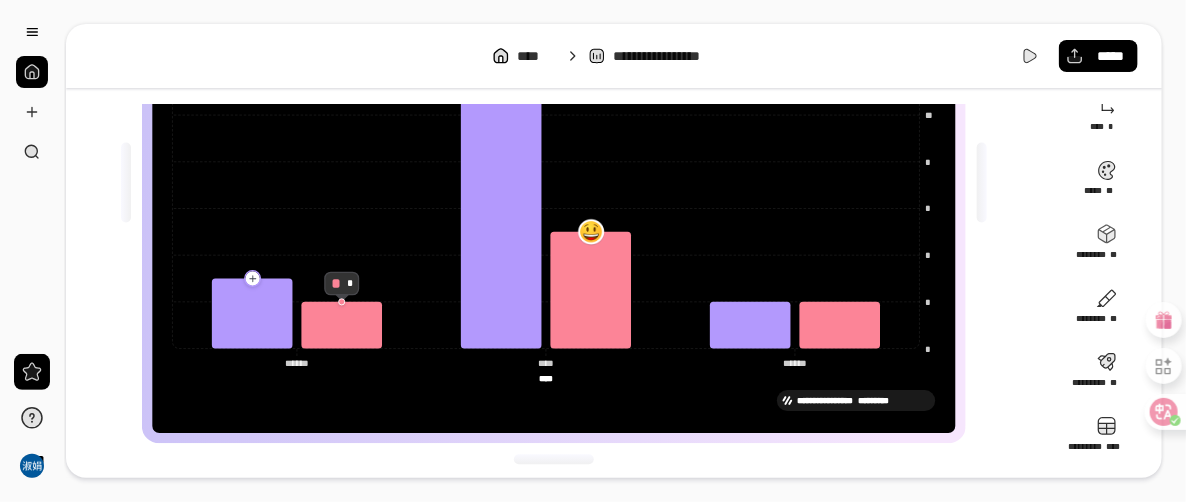 click 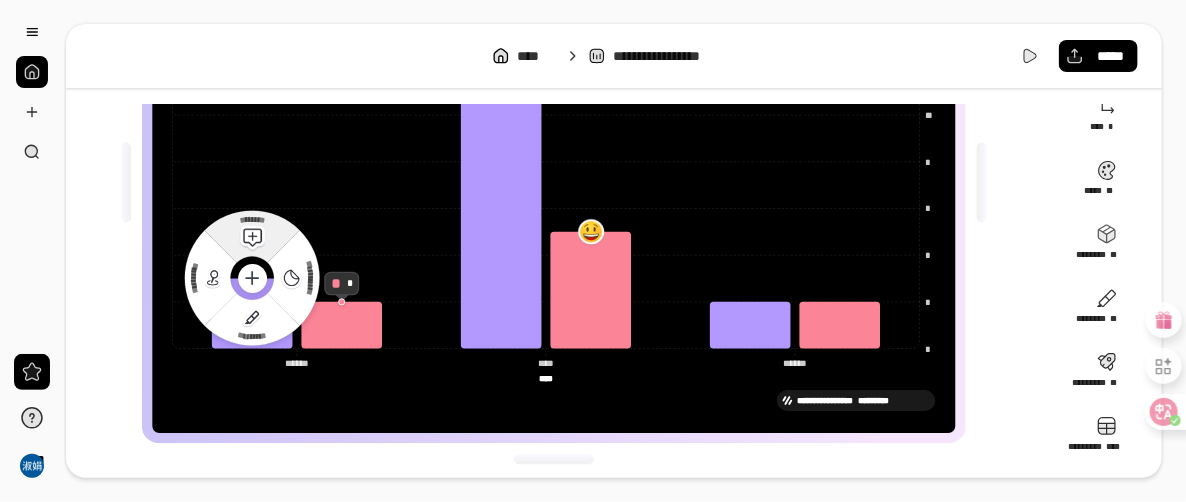click 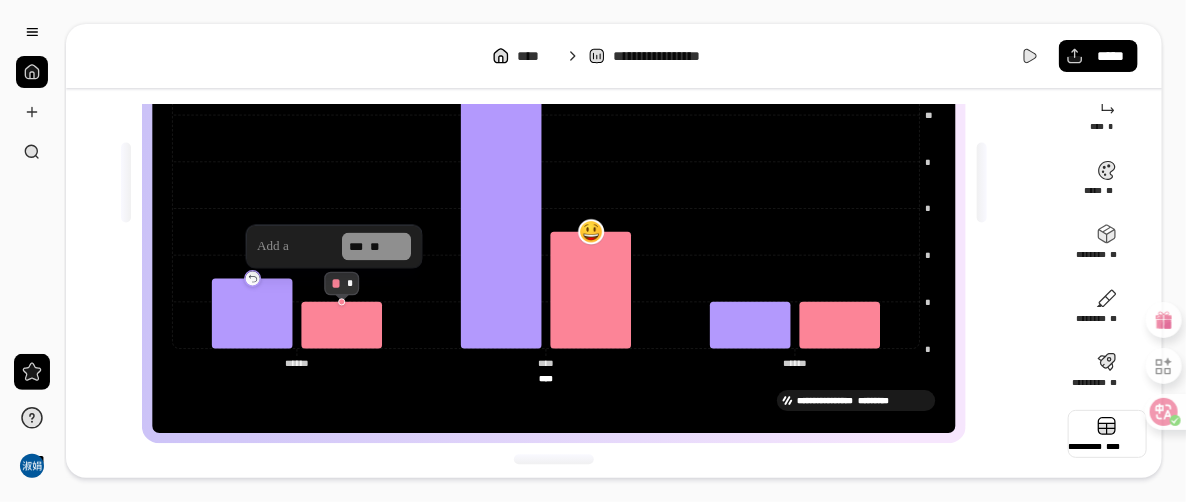 click at bounding box center (1107, 434) 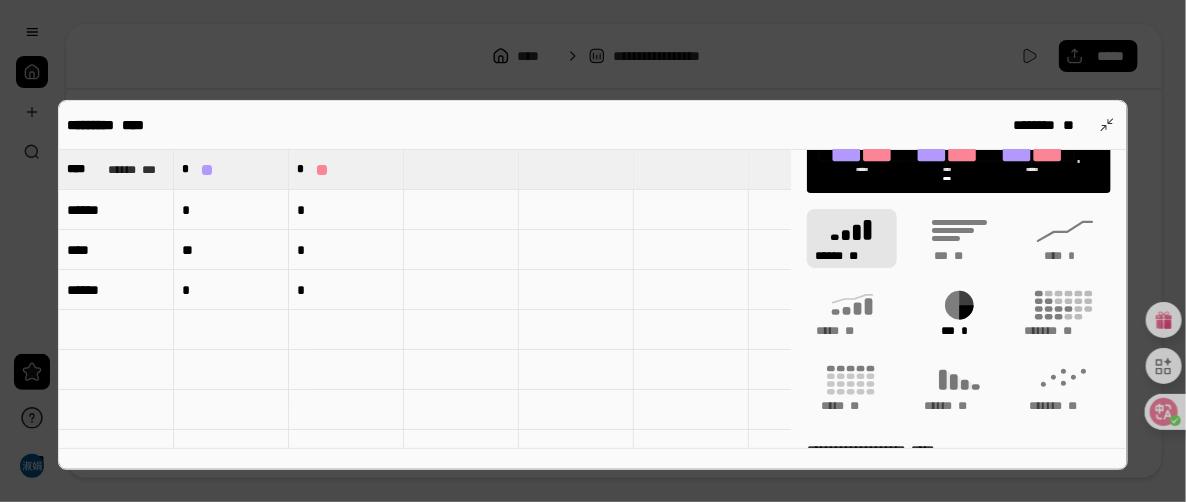 scroll, scrollTop: 41, scrollLeft: 0, axis: vertical 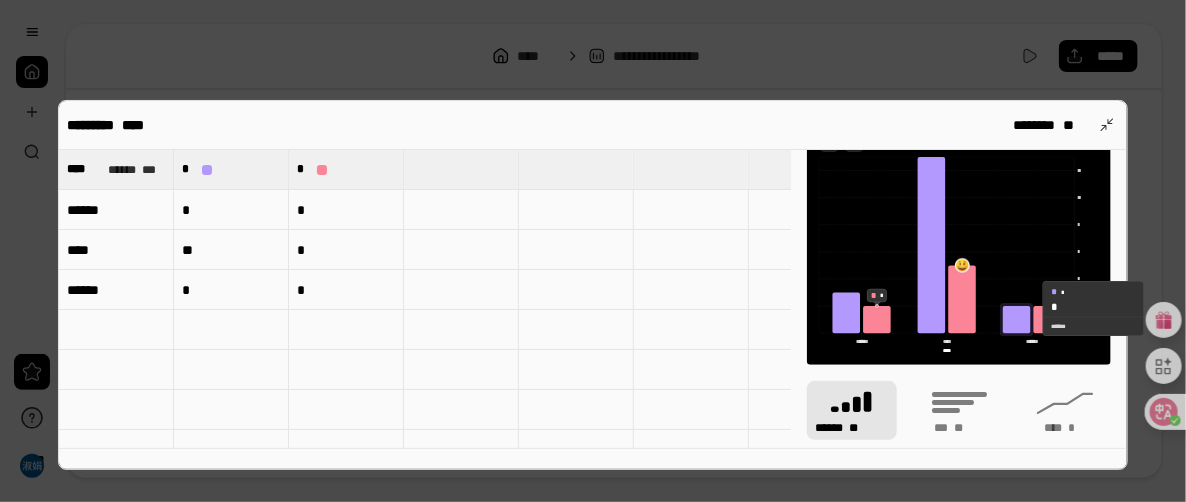 click 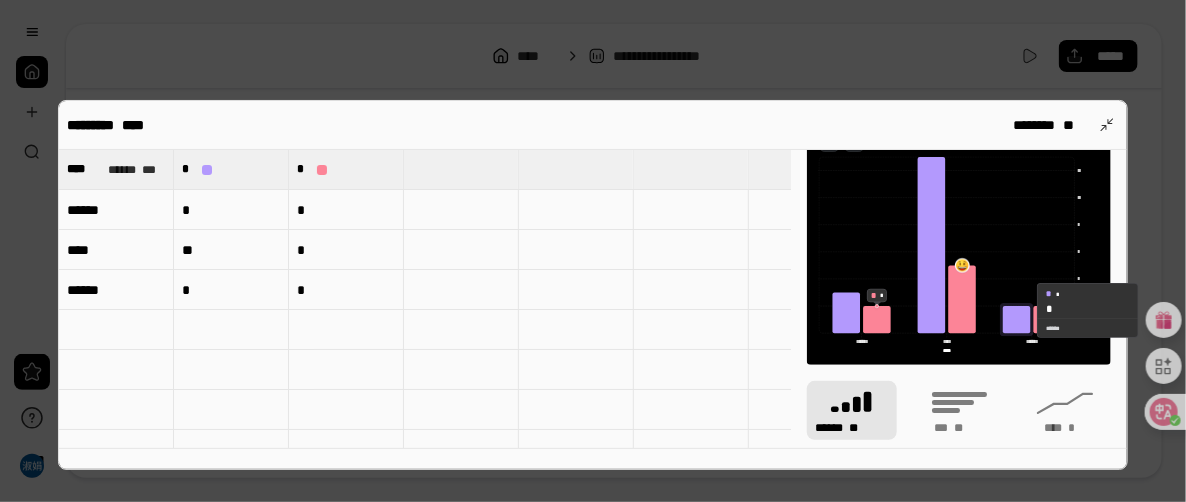 click 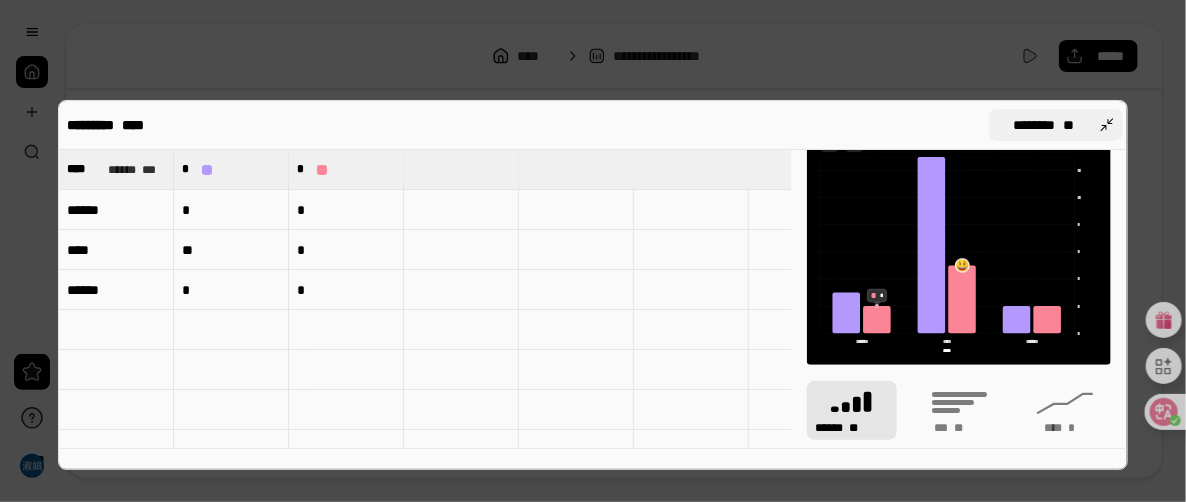 click on "********    **" at bounding box center (1055, 125) 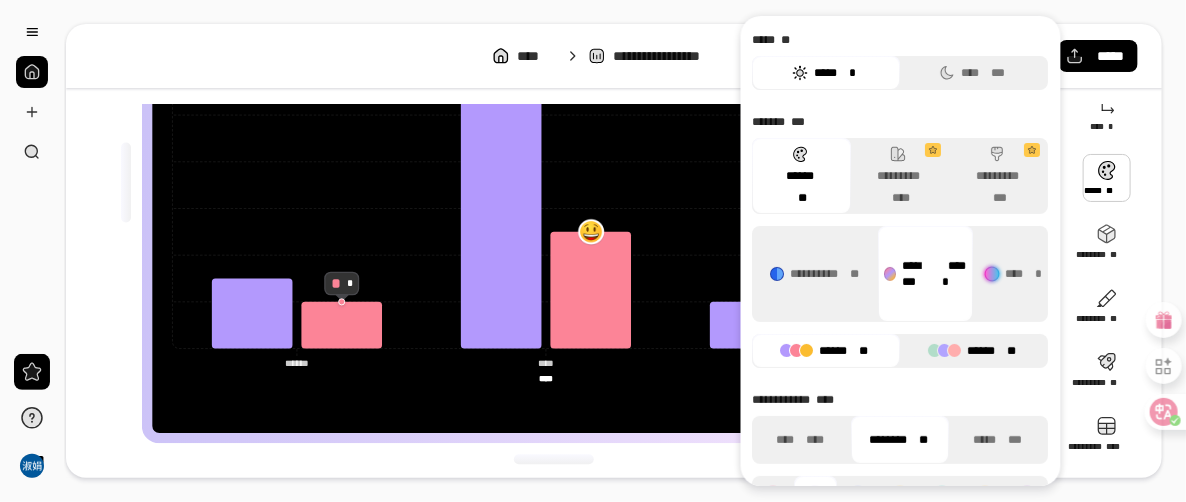 click on "******    **" at bounding box center [972, 351] 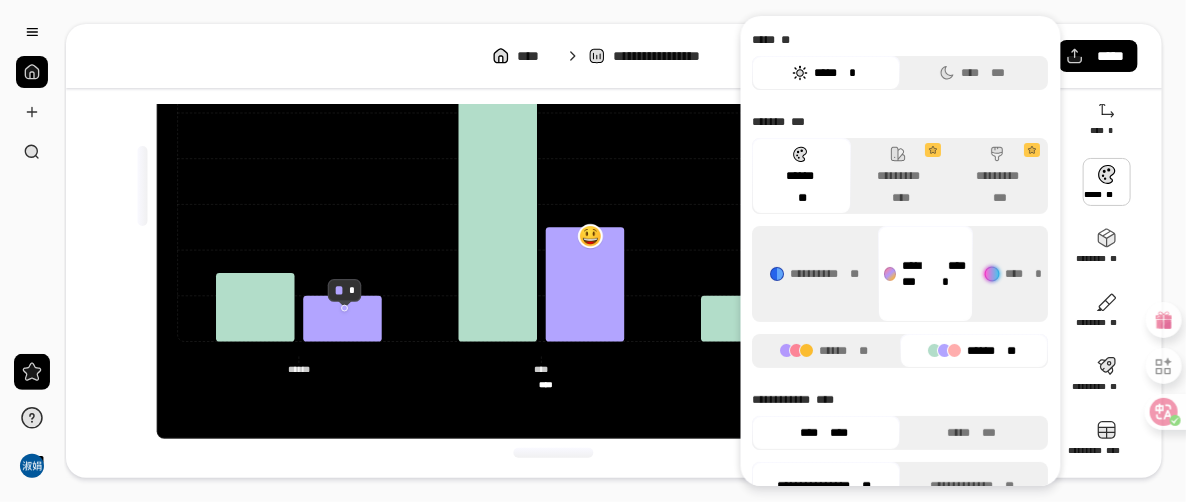 scroll, scrollTop: 209, scrollLeft: 0, axis: vertical 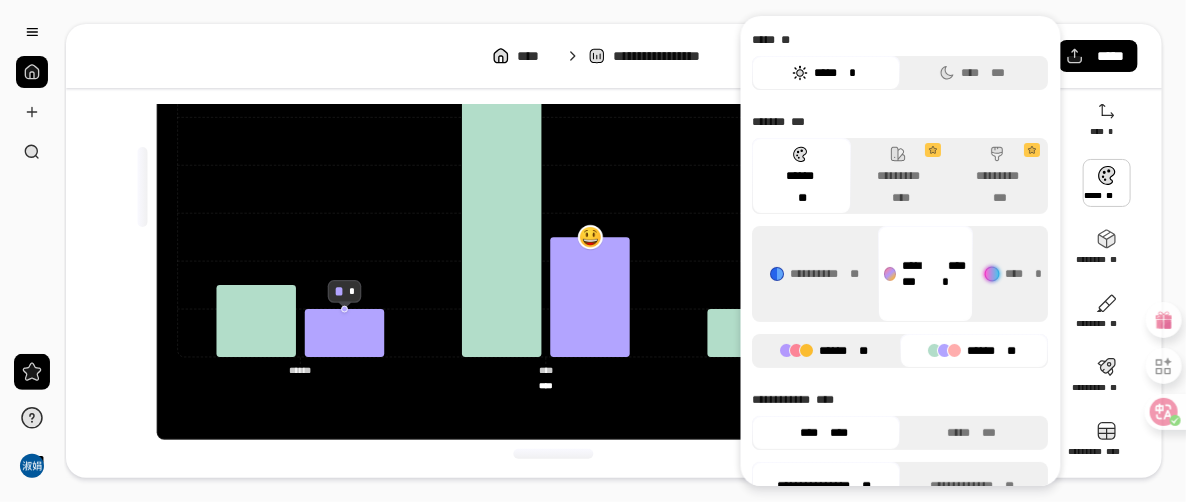click on "**" at bounding box center (863, 351) 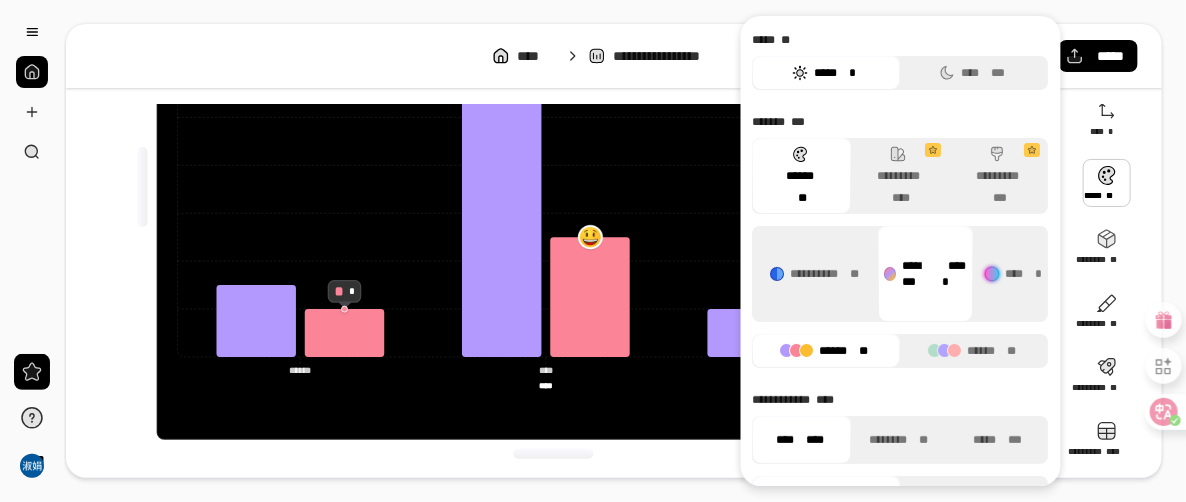 click on "********    *****" at bounding box center (926, 274) 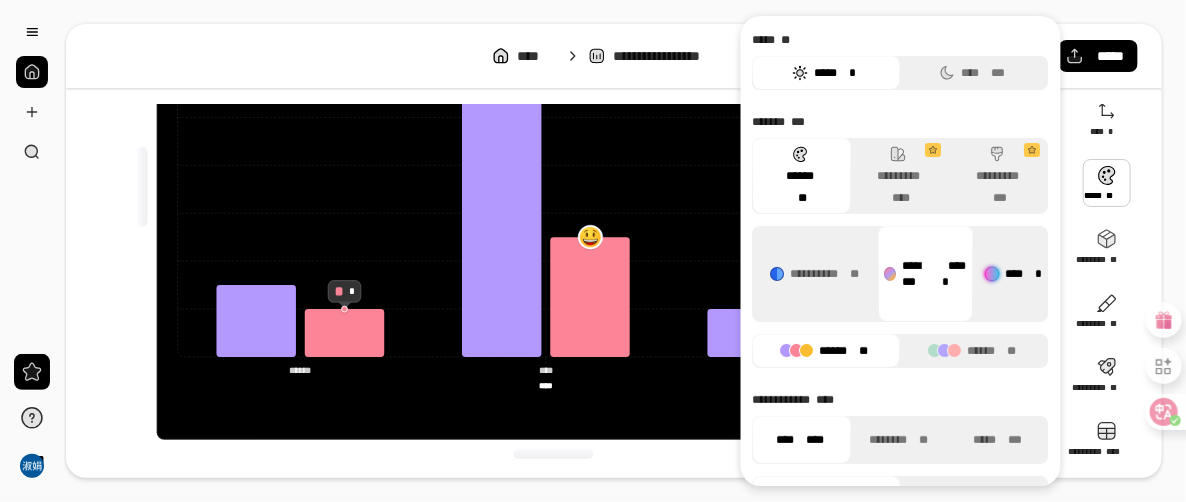 click at bounding box center (993, 274) 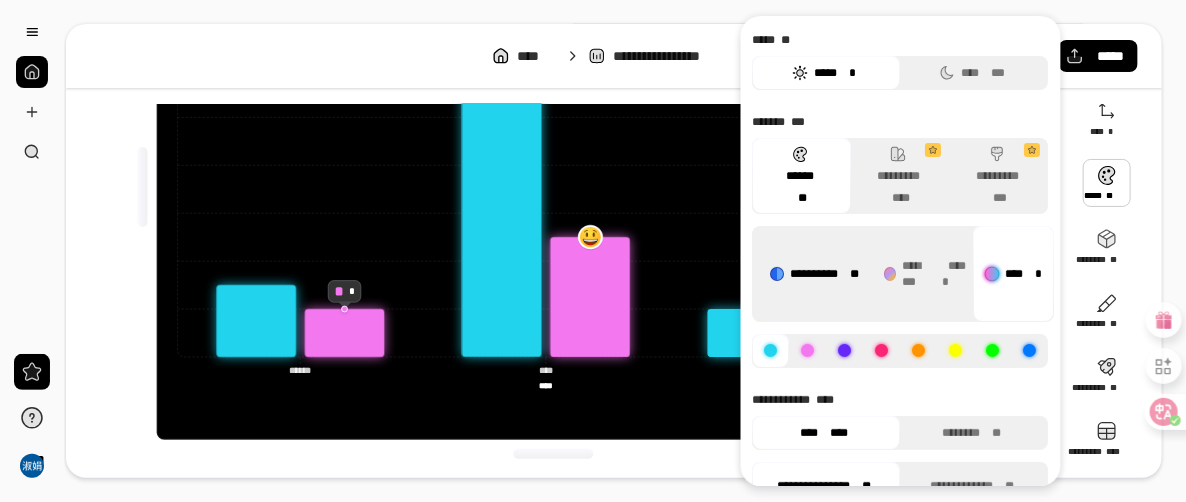 click on "**********" at bounding box center (816, 274) 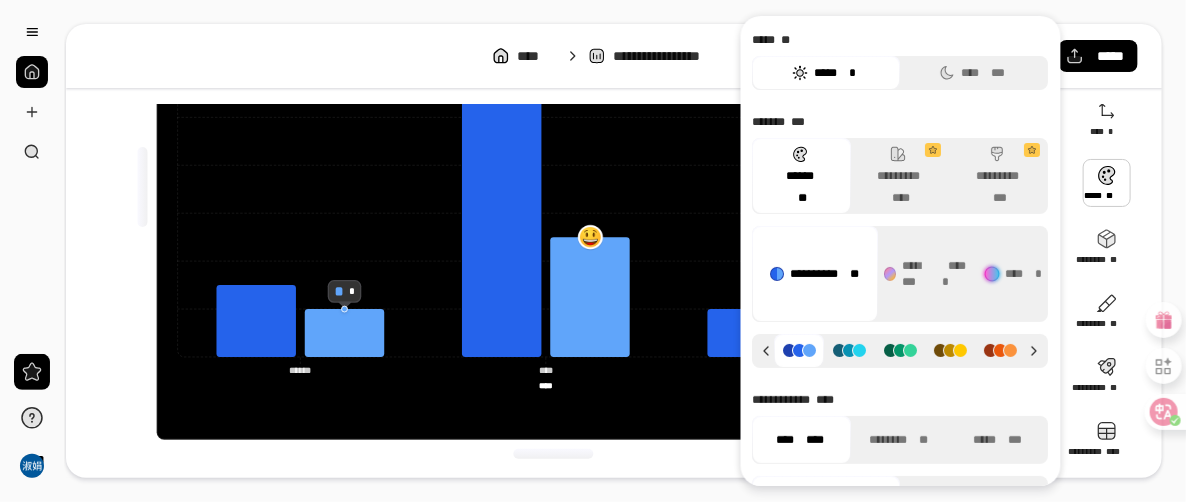 click on "**********" at bounding box center (816, 274) 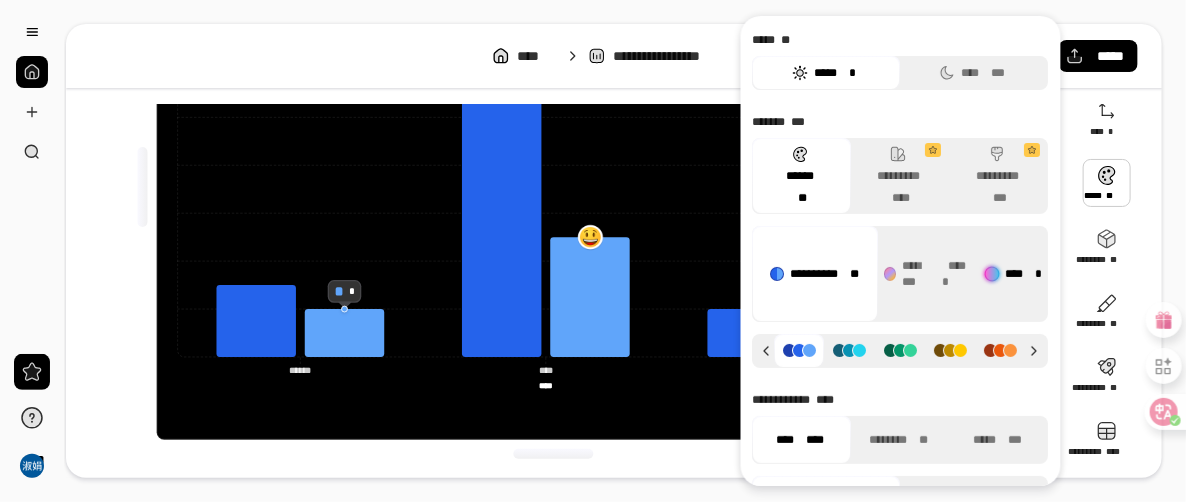 click at bounding box center [993, 274] 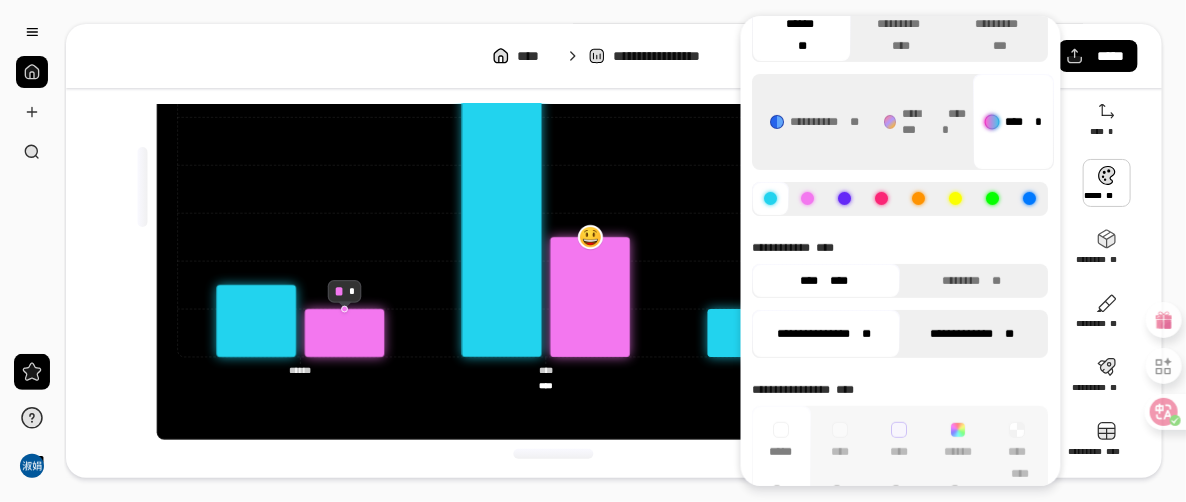 scroll, scrollTop: 189, scrollLeft: 0, axis: vertical 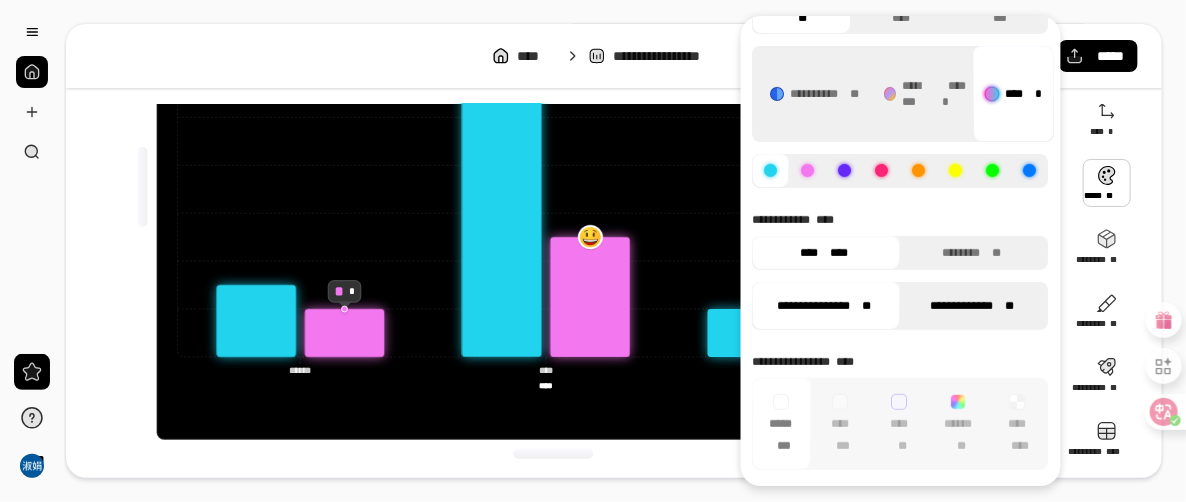 click on "**********" at bounding box center [972, 306] 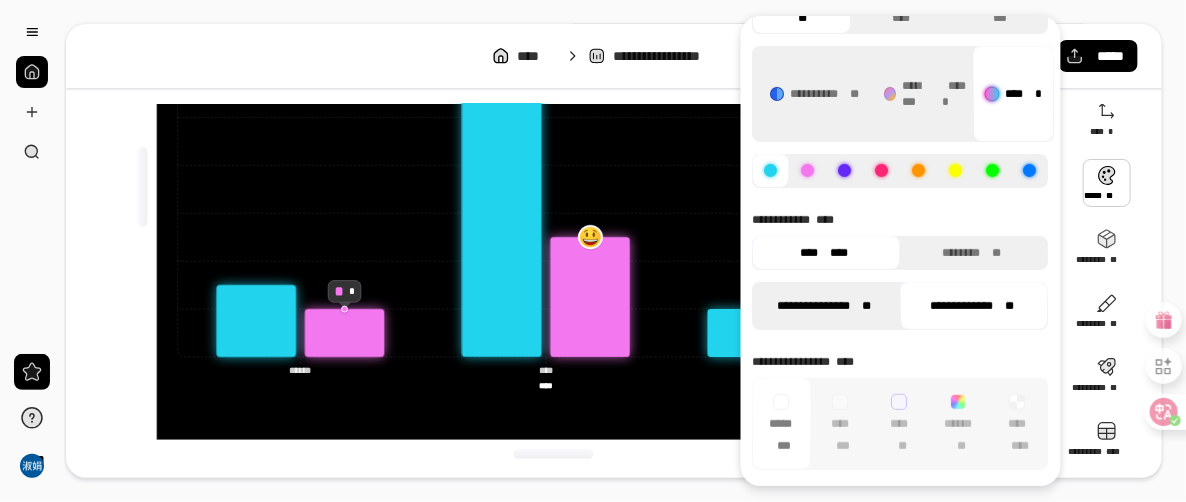 click on "**" at bounding box center (866, 306) 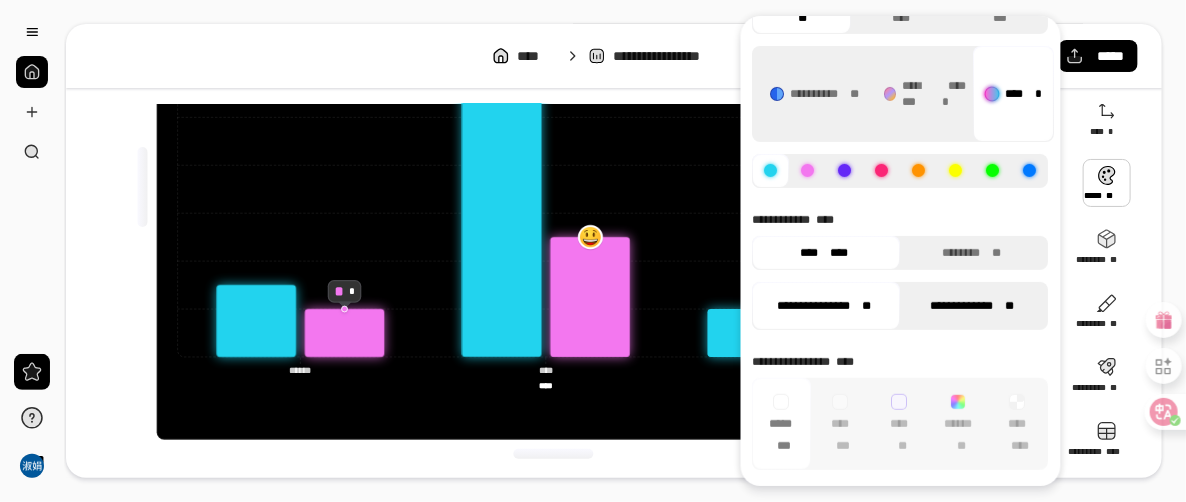 click on "**********" at bounding box center [972, 306] 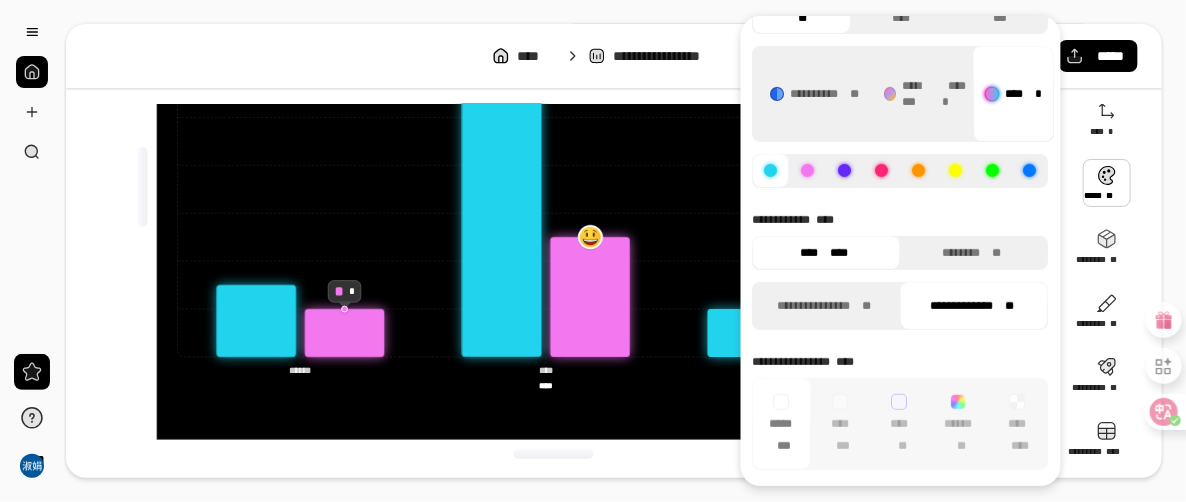click on "**********" at bounding box center (901, 161) 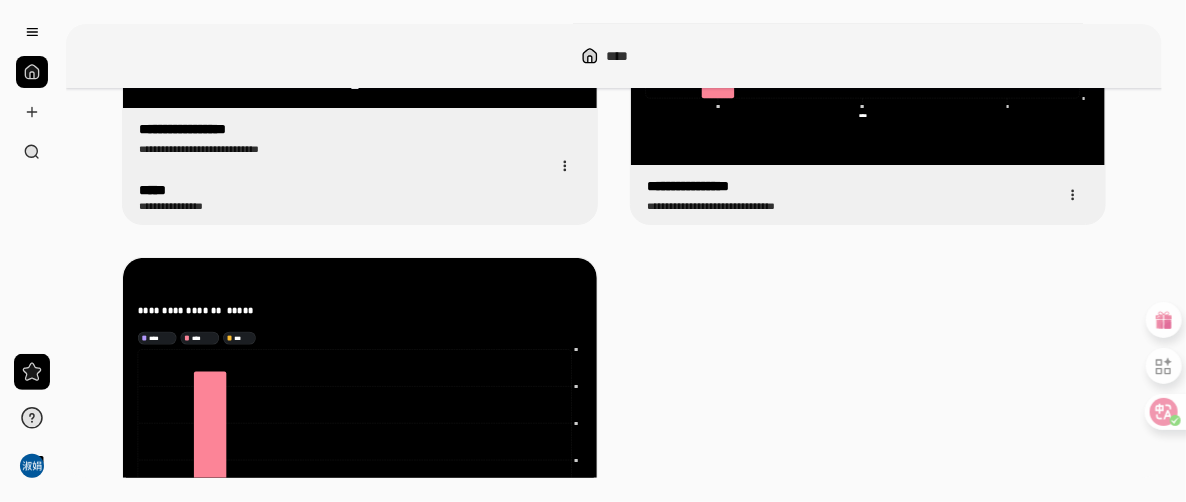 scroll, scrollTop: 371, scrollLeft: 0, axis: vertical 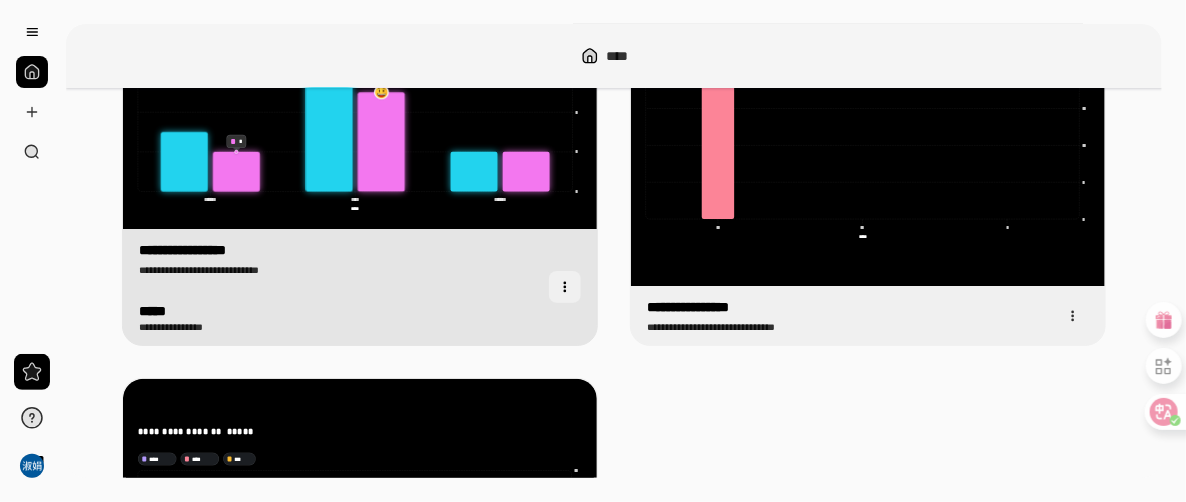 click at bounding box center (565, 287) 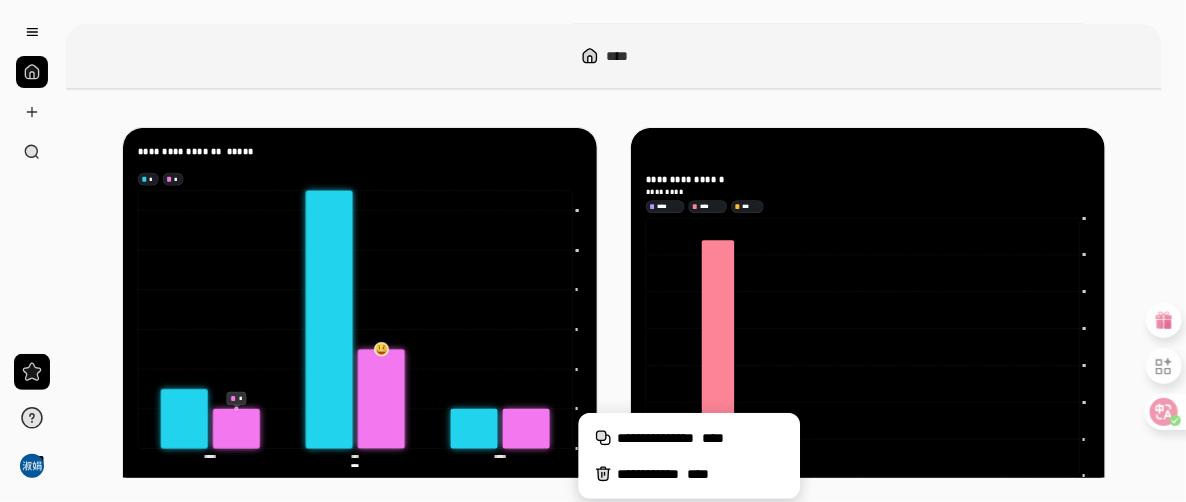 scroll, scrollTop: 71, scrollLeft: 0, axis: vertical 